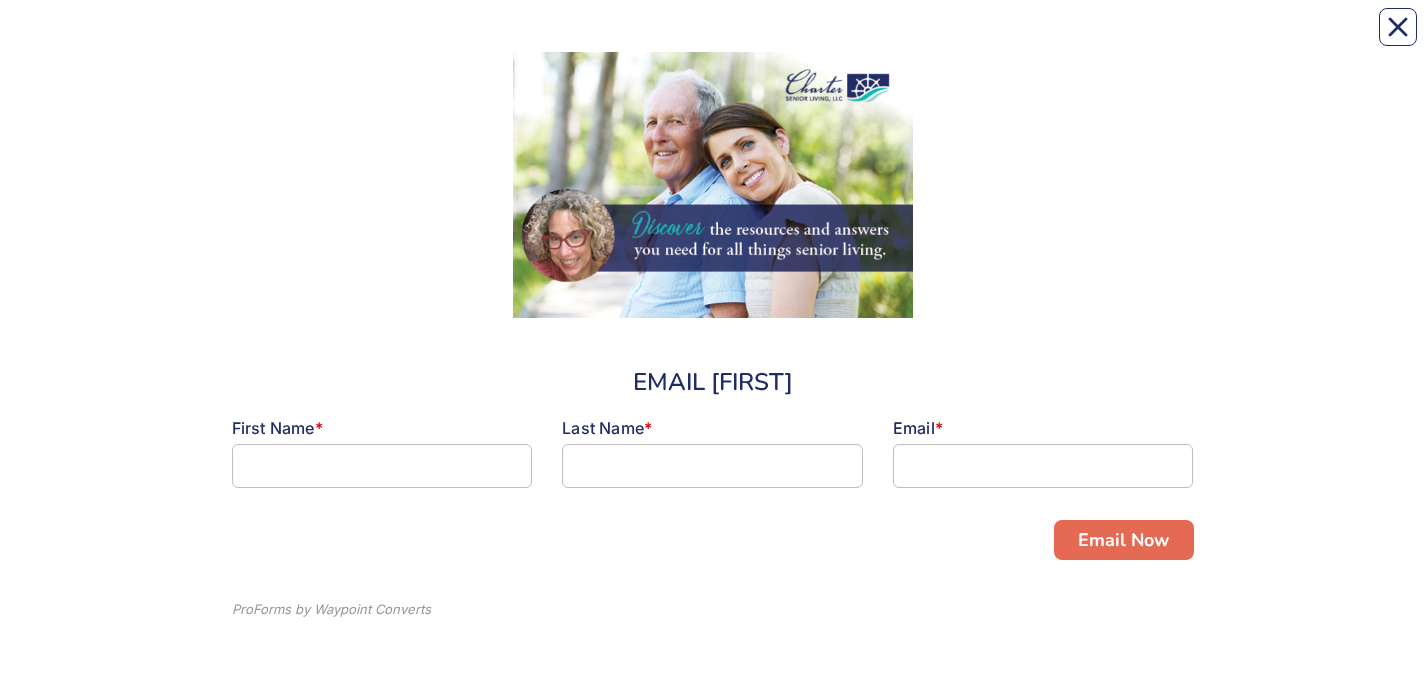 scroll, scrollTop: 0, scrollLeft: 0, axis: both 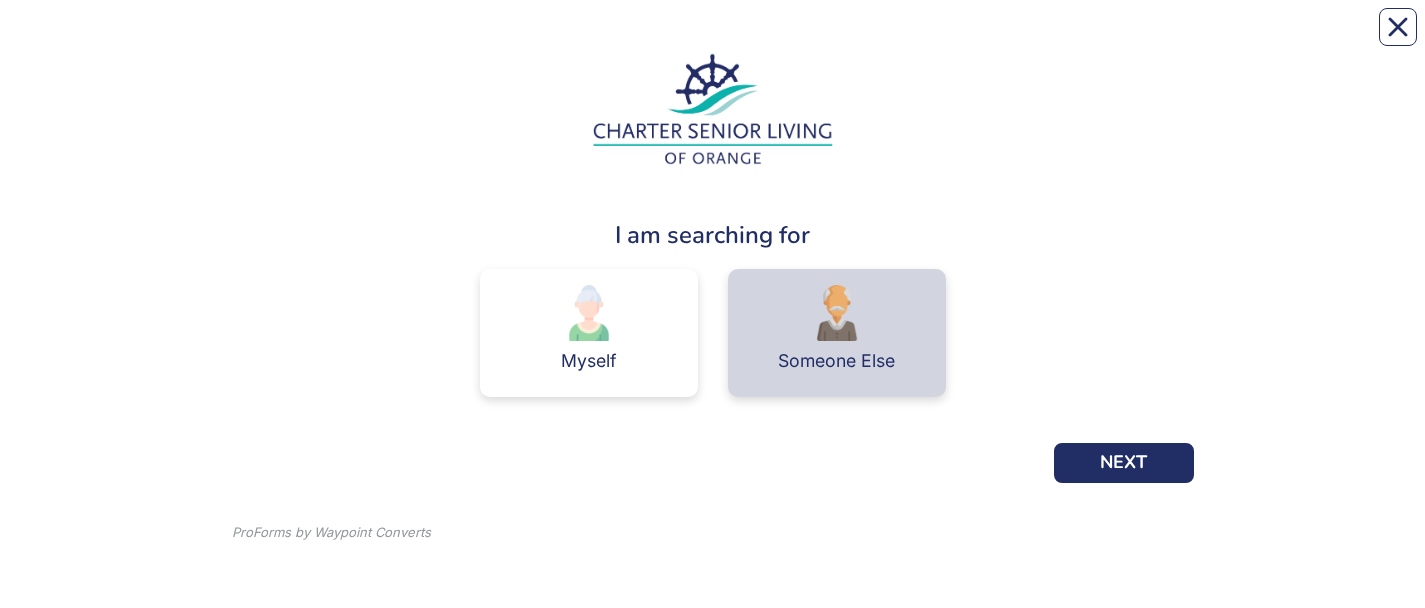 click on "Someone Else" at bounding box center (836, 361) 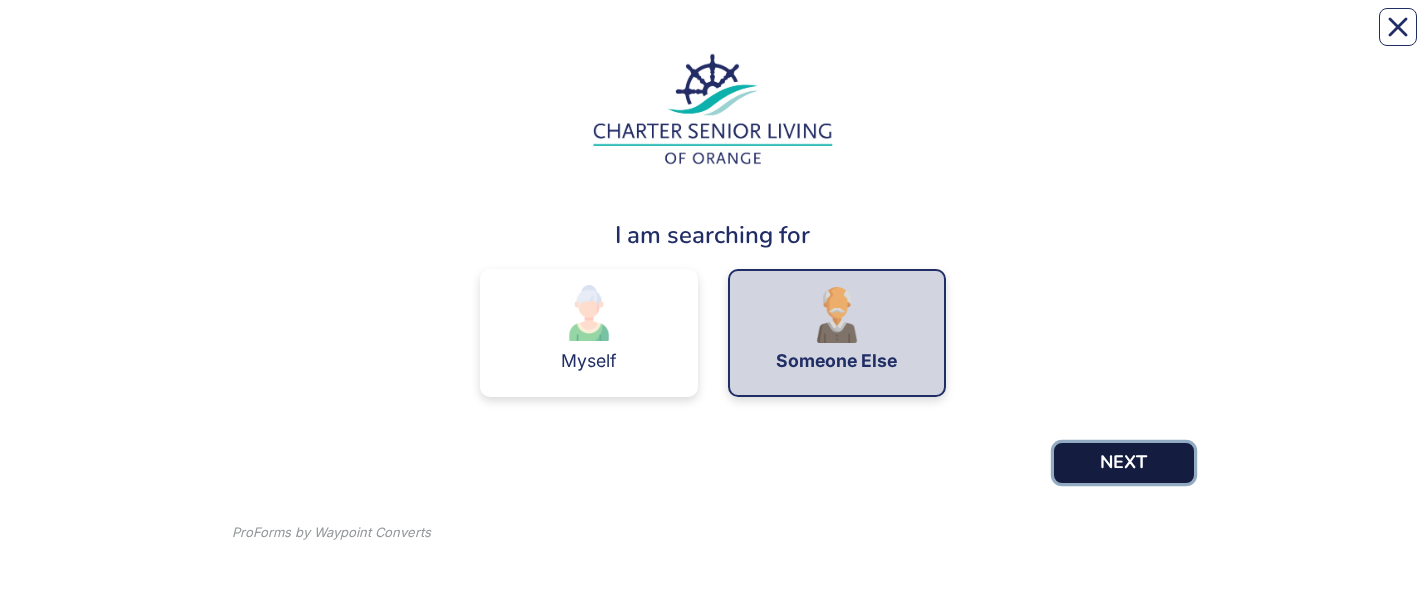 click on "NEXT" at bounding box center (1124, 463) 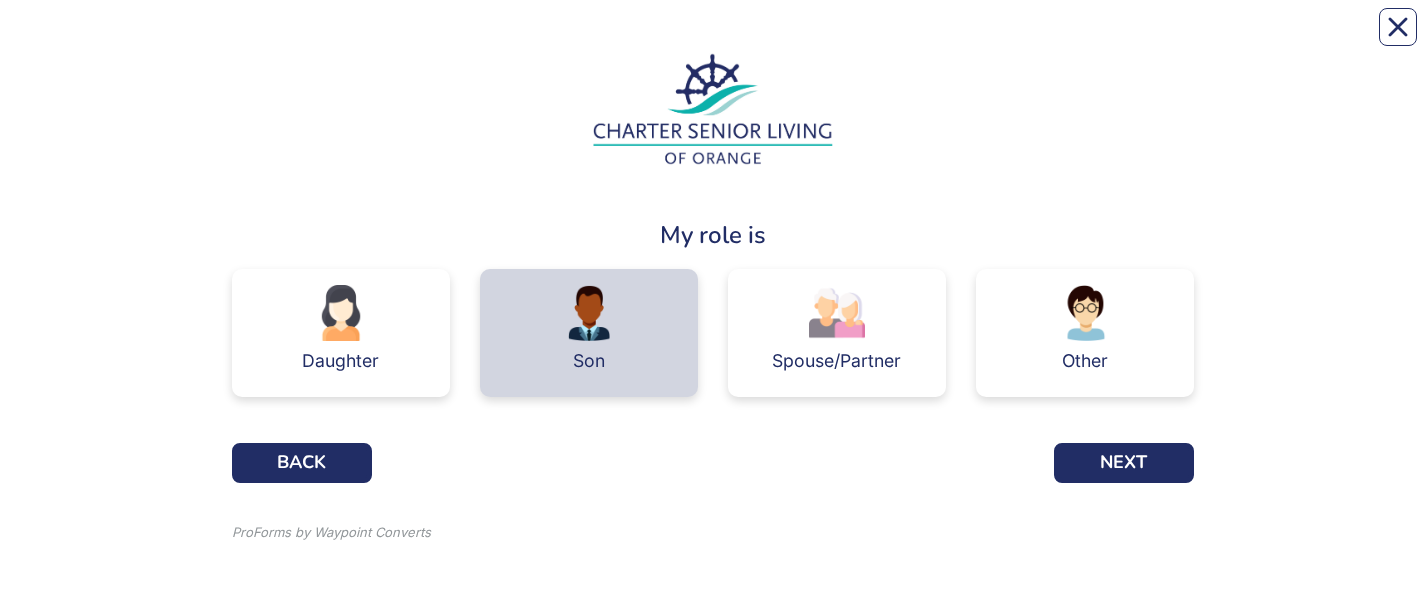 click on "Son" at bounding box center [589, 361] 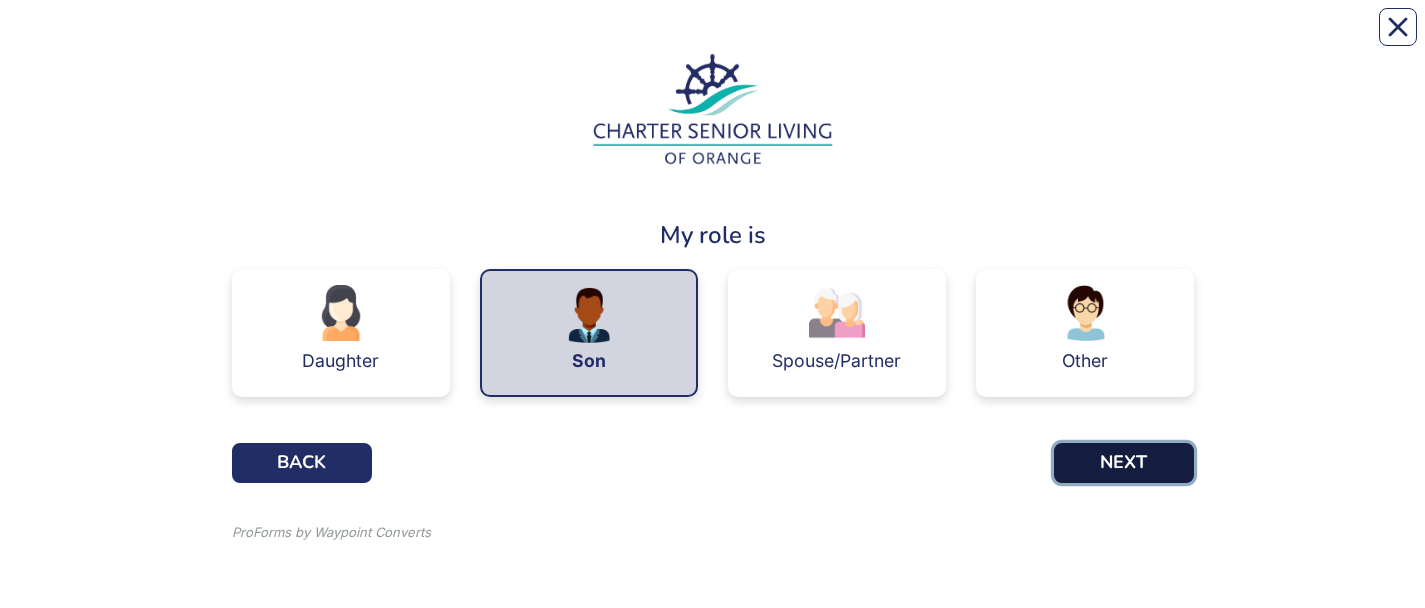 click on "NEXT" at bounding box center [1124, 463] 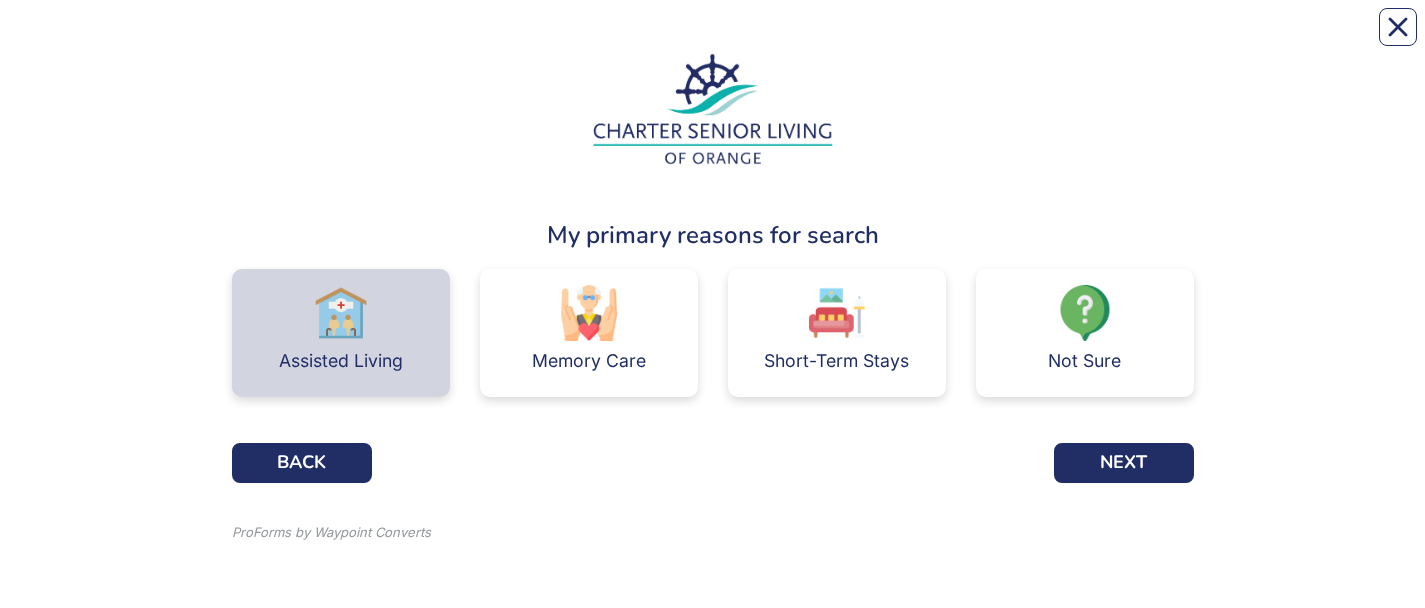 click on "Assisted Living" at bounding box center [341, 333] 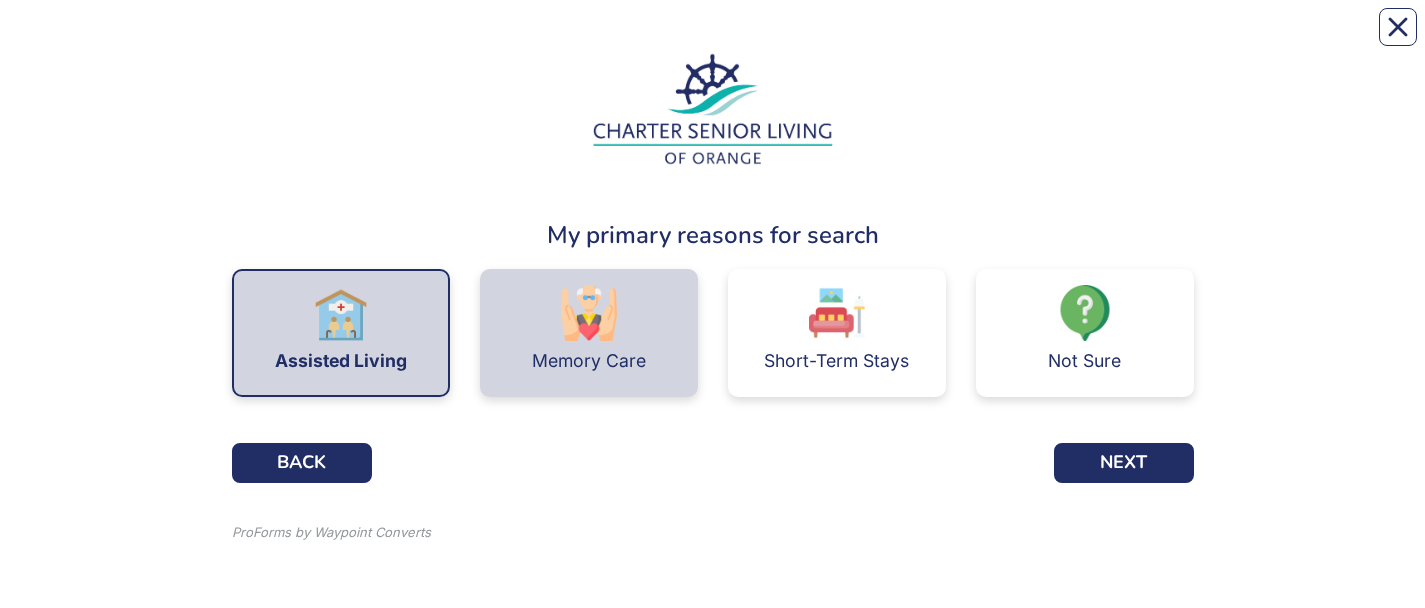 click on "Memory Care" at bounding box center [589, 333] 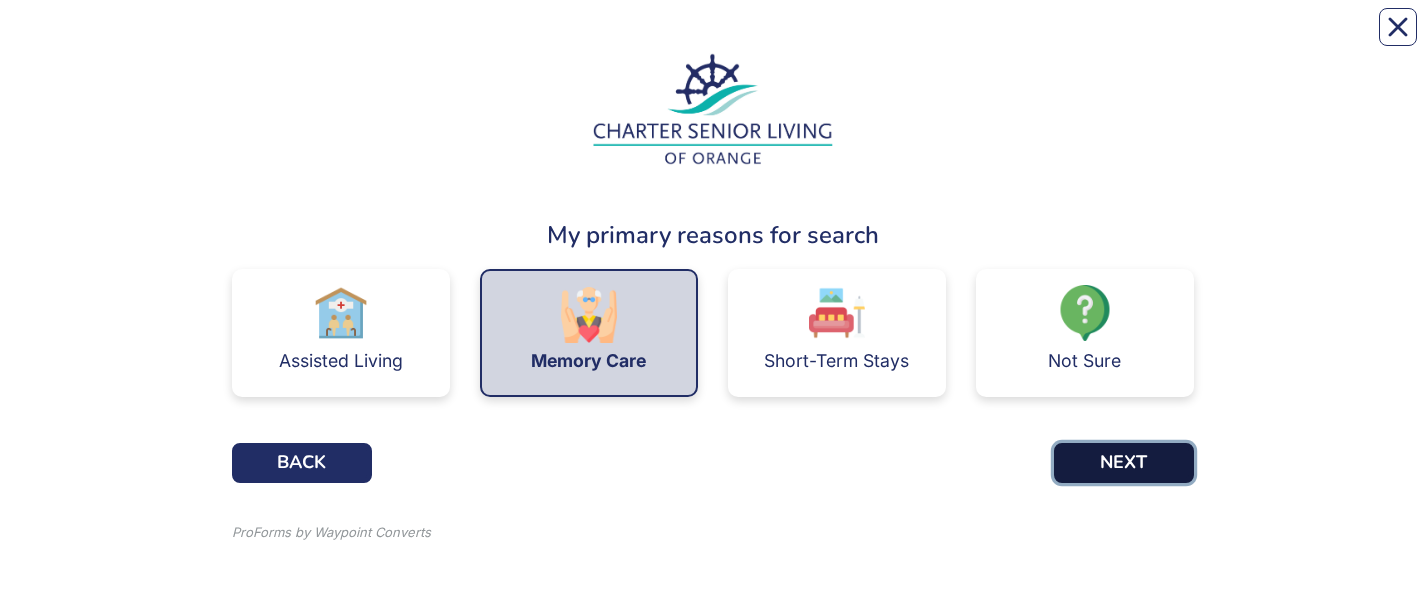 click on "NEXT" at bounding box center [1124, 463] 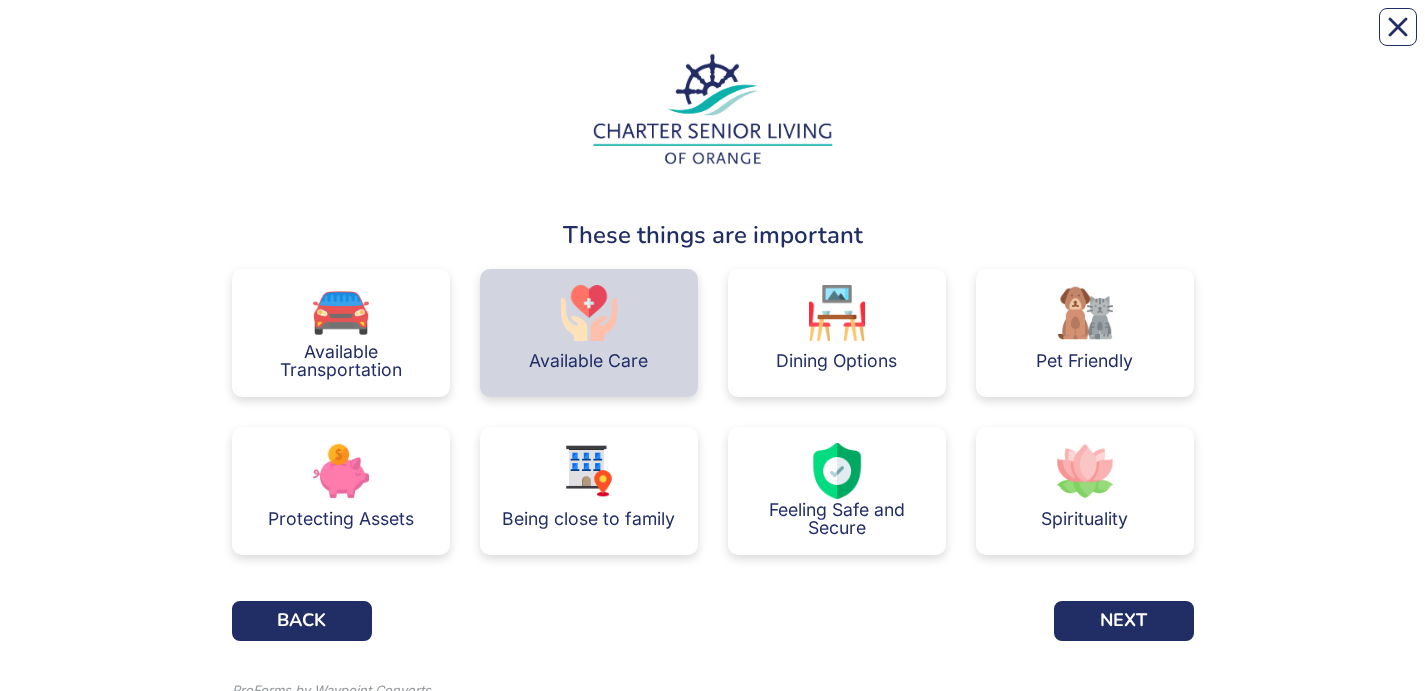 click on "Available Care" at bounding box center [588, 361] 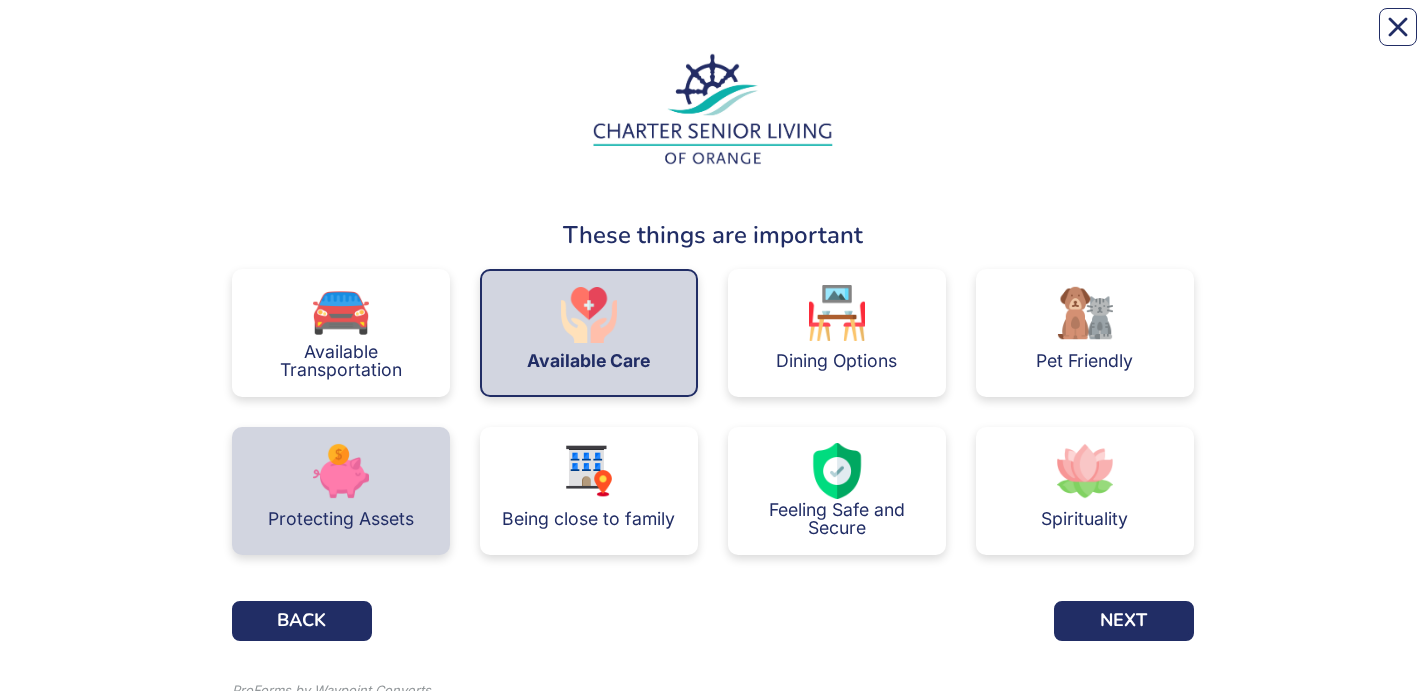 click on "Protecting Assets" at bounding box center (341, 519) 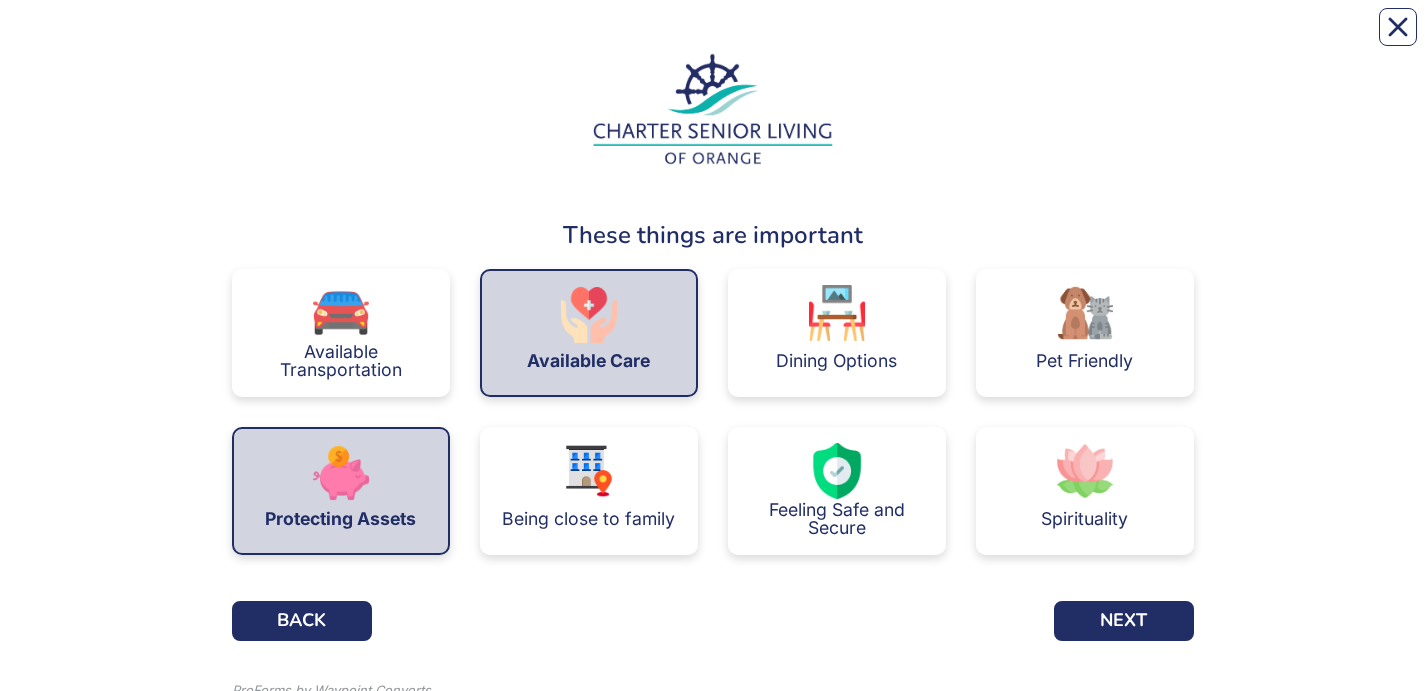 click on "Protecting Assets" at bounding box center [341, 491] 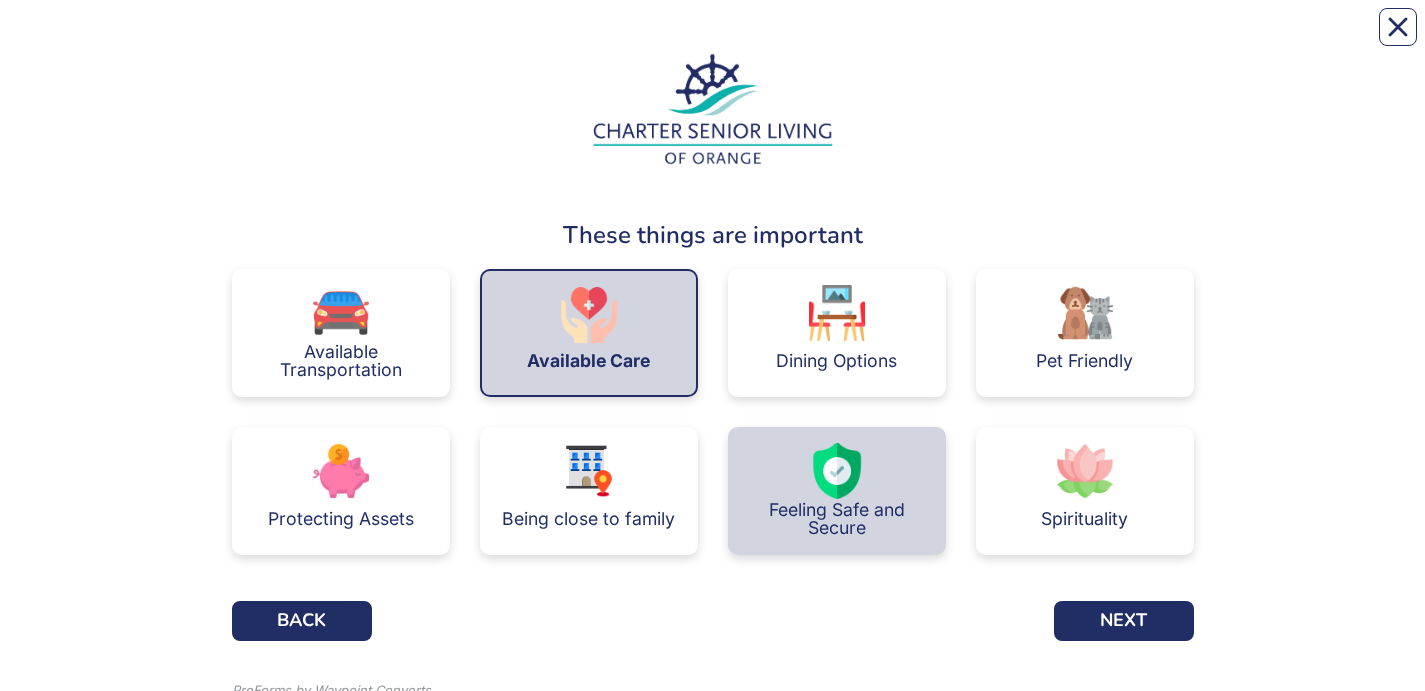 click at bounding box center (837, 471) 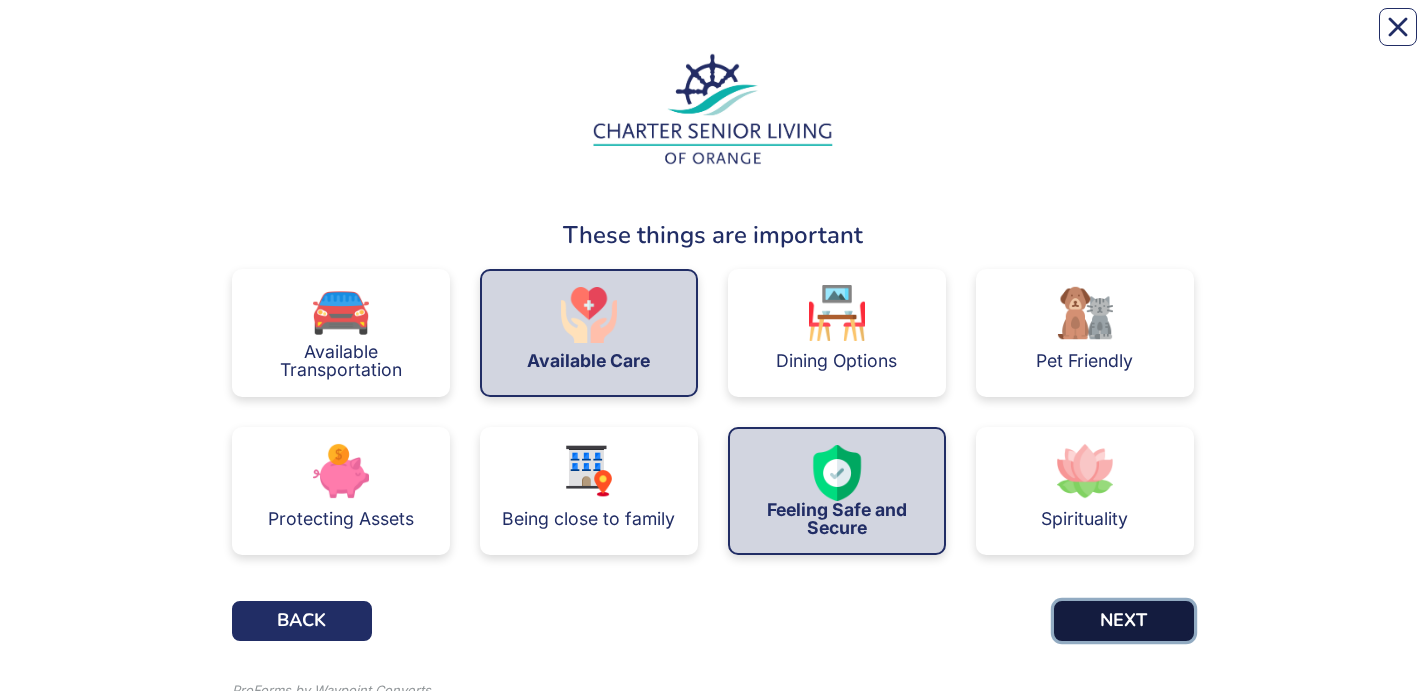 click on "NEXT" at bounding box center [1124, 621] 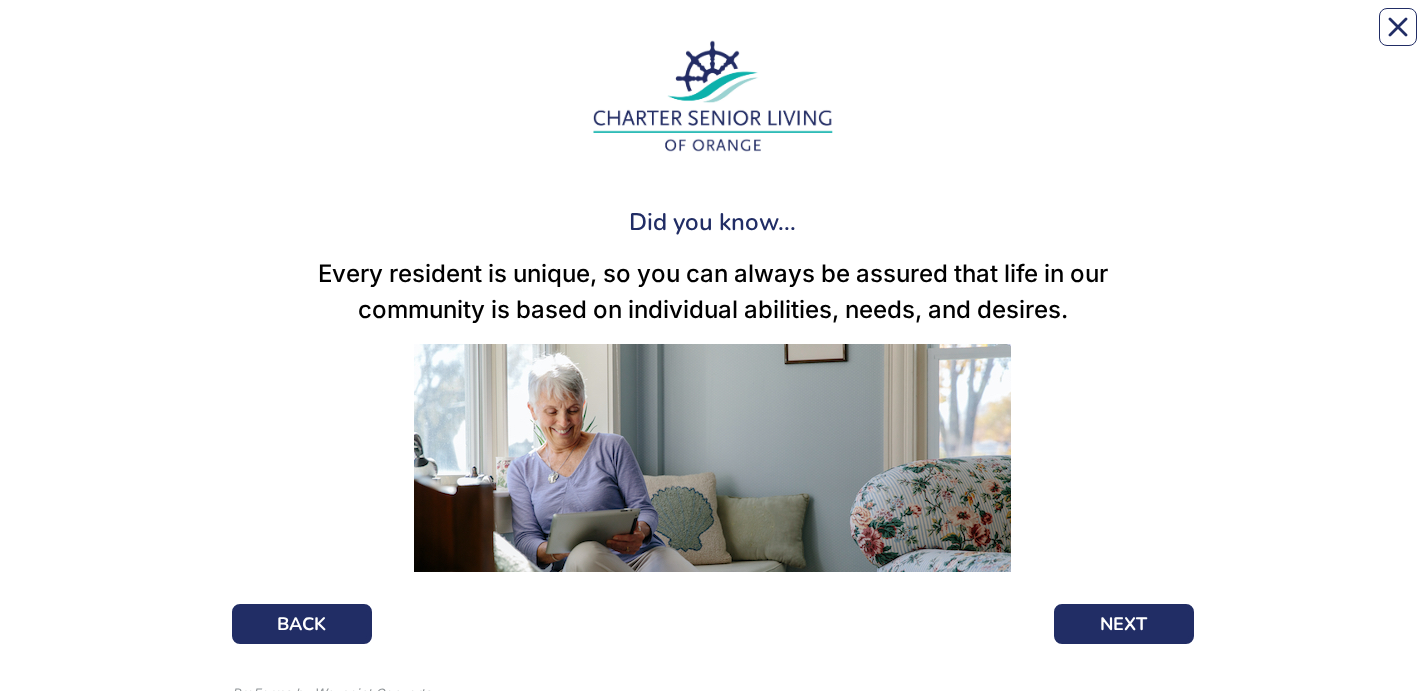 scroll, scrollTop: 61, scrollLeft: 0, axis: vertical 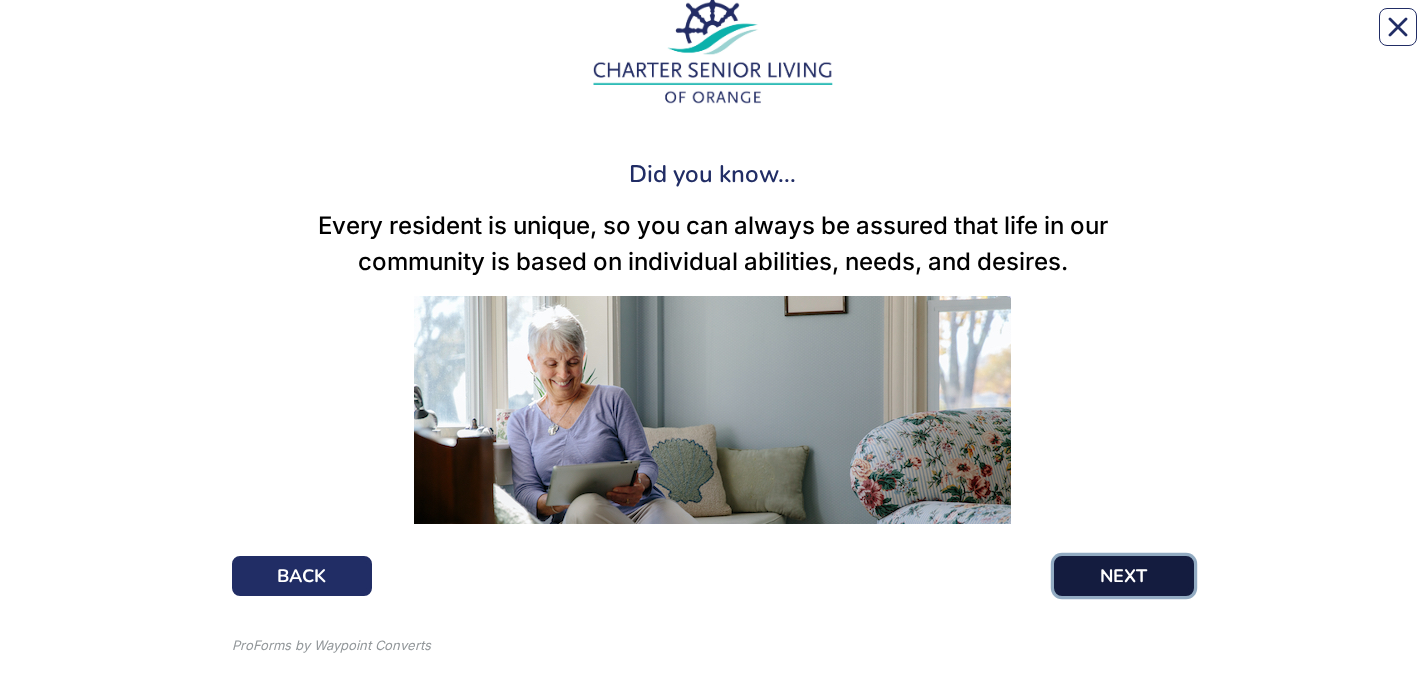 click on "NEXT" at bounding box center [1124, 576] 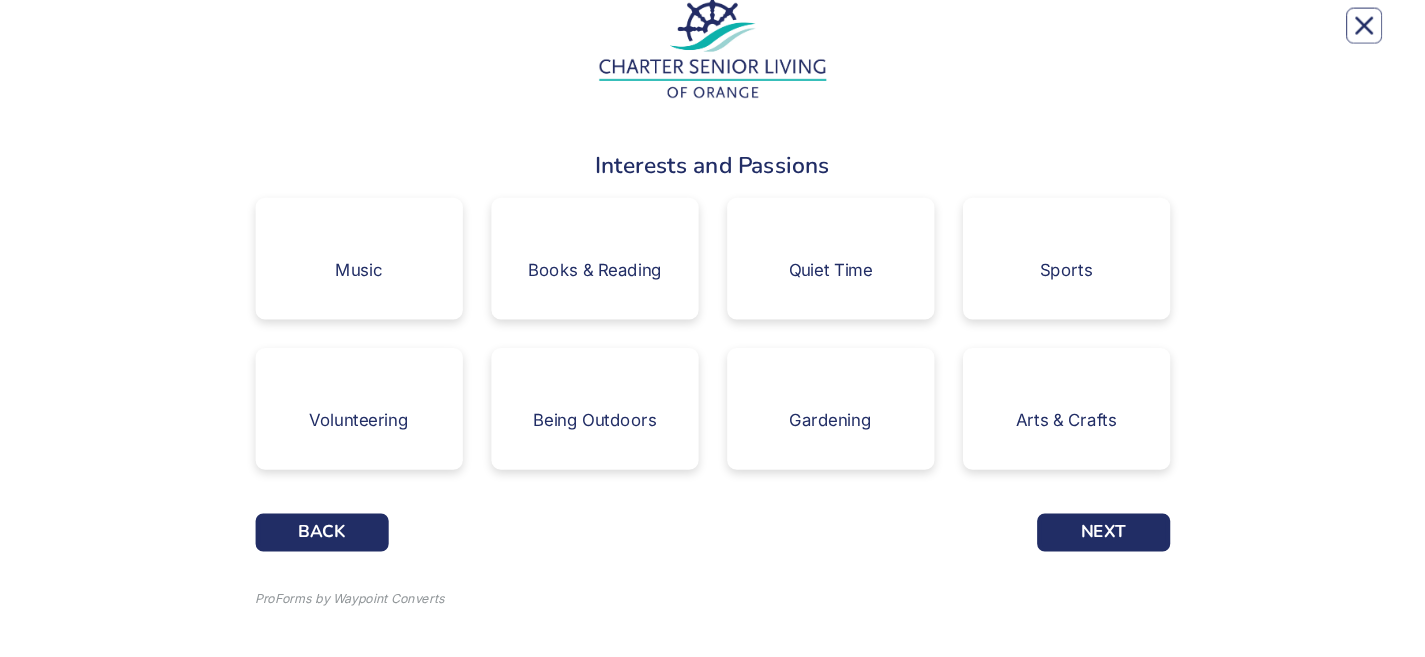 scroll, scrollTop: 0, scrollLeft: 0, axis: both 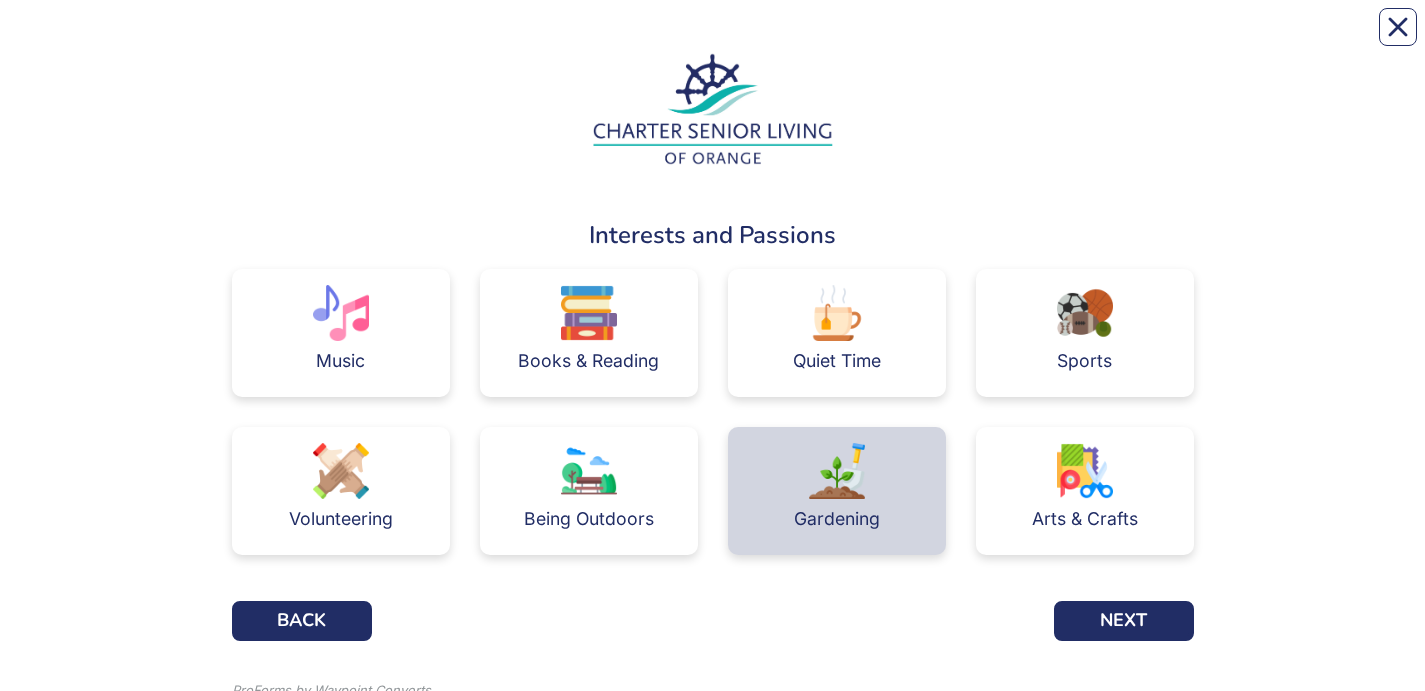 click on "Gardening" at bounding box center [837, 519] 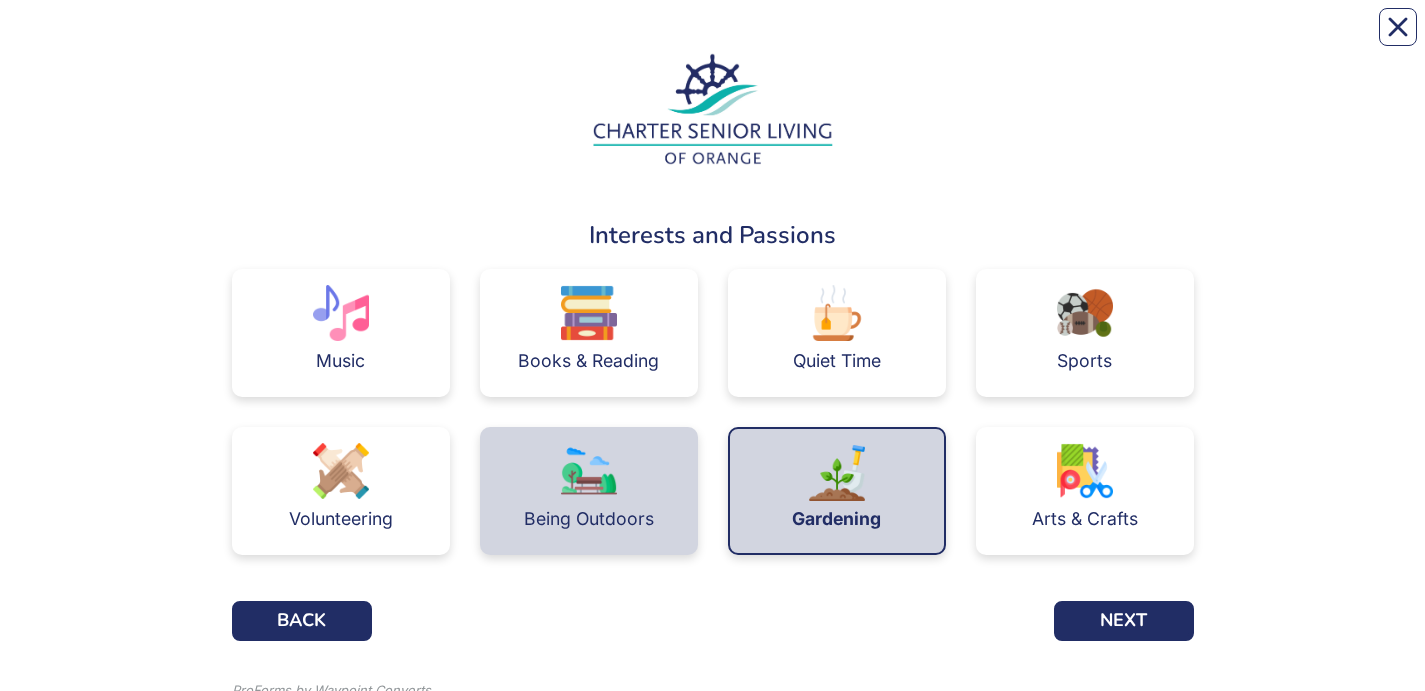 click at bounding box center (589, 471) 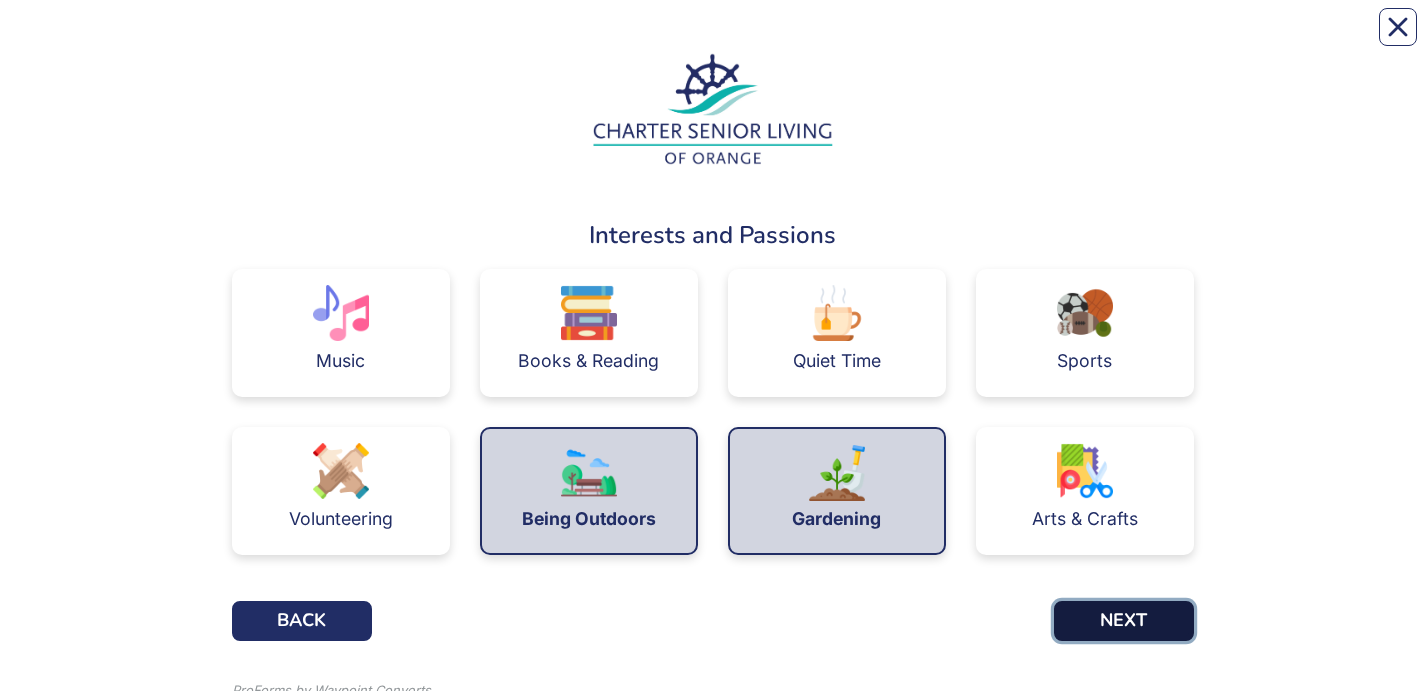 click on "NEXT" at bounding box center [1124, 621] 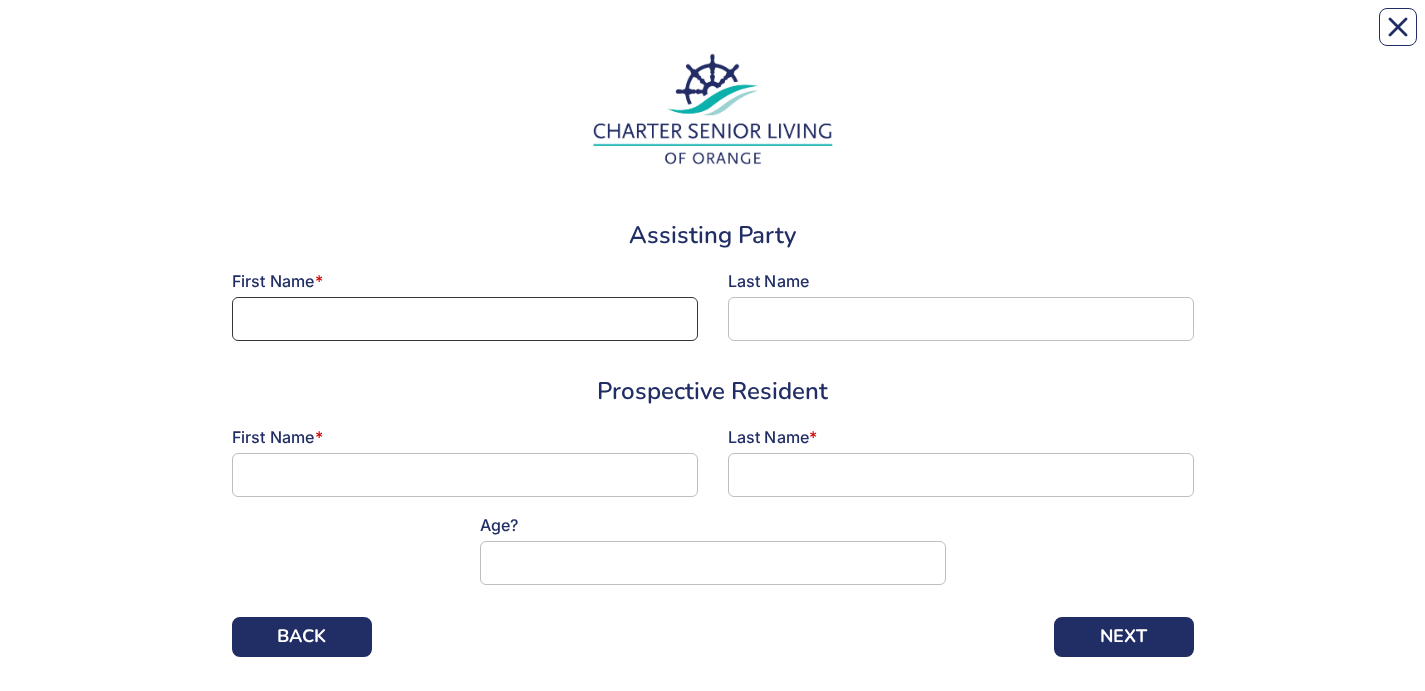 click at bounding box center (465, 319) 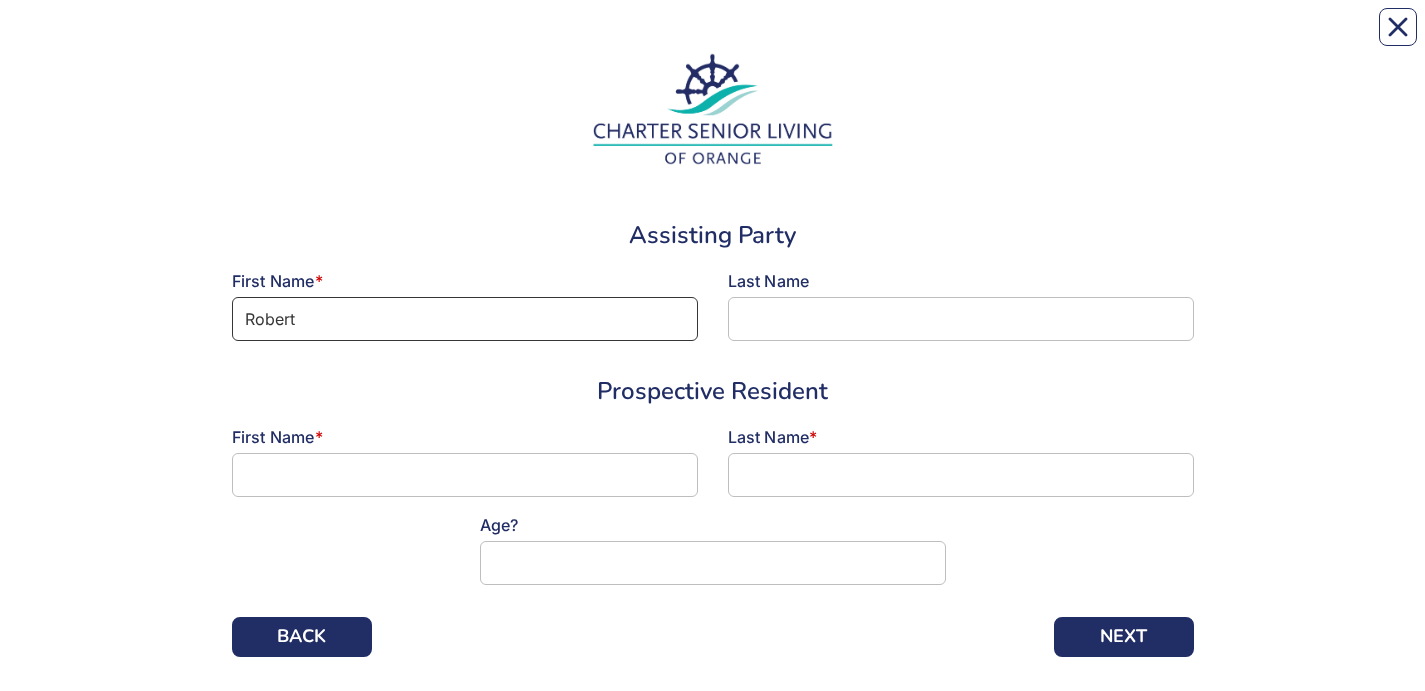 type on "Robert" 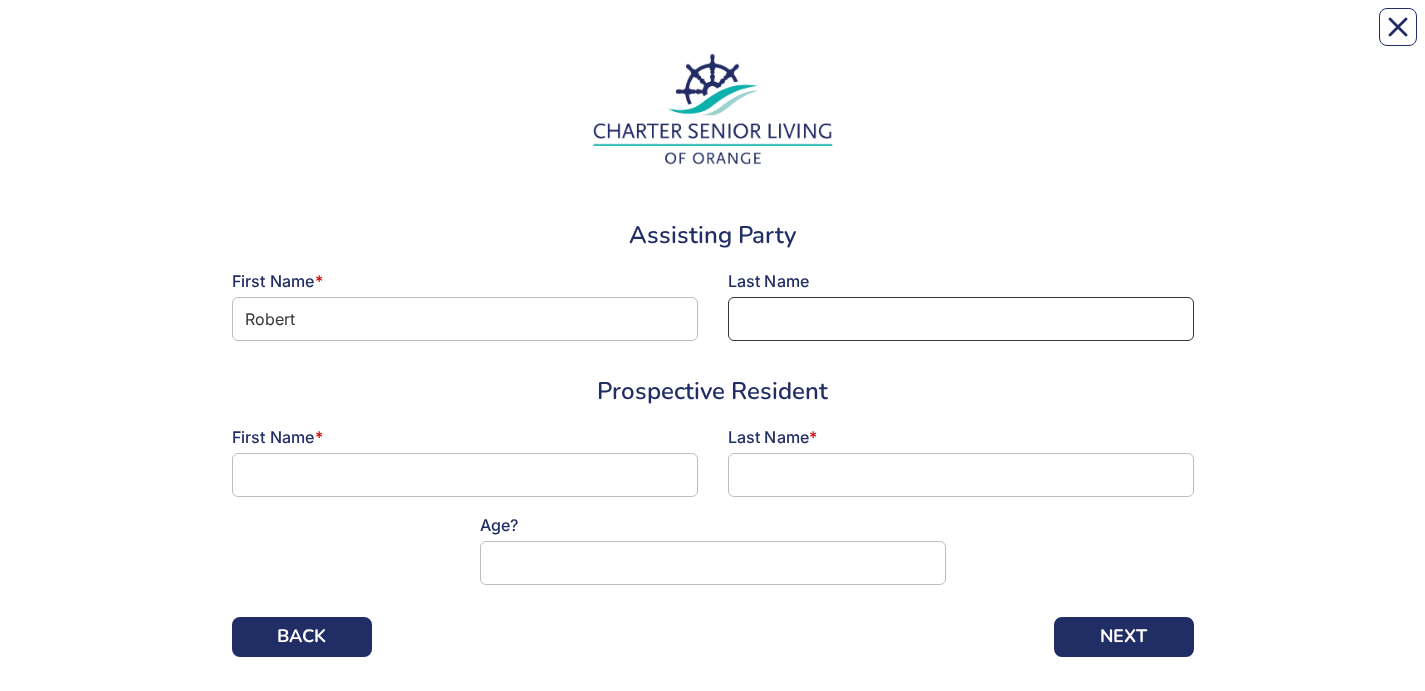 click at bounding box center (961, 319) 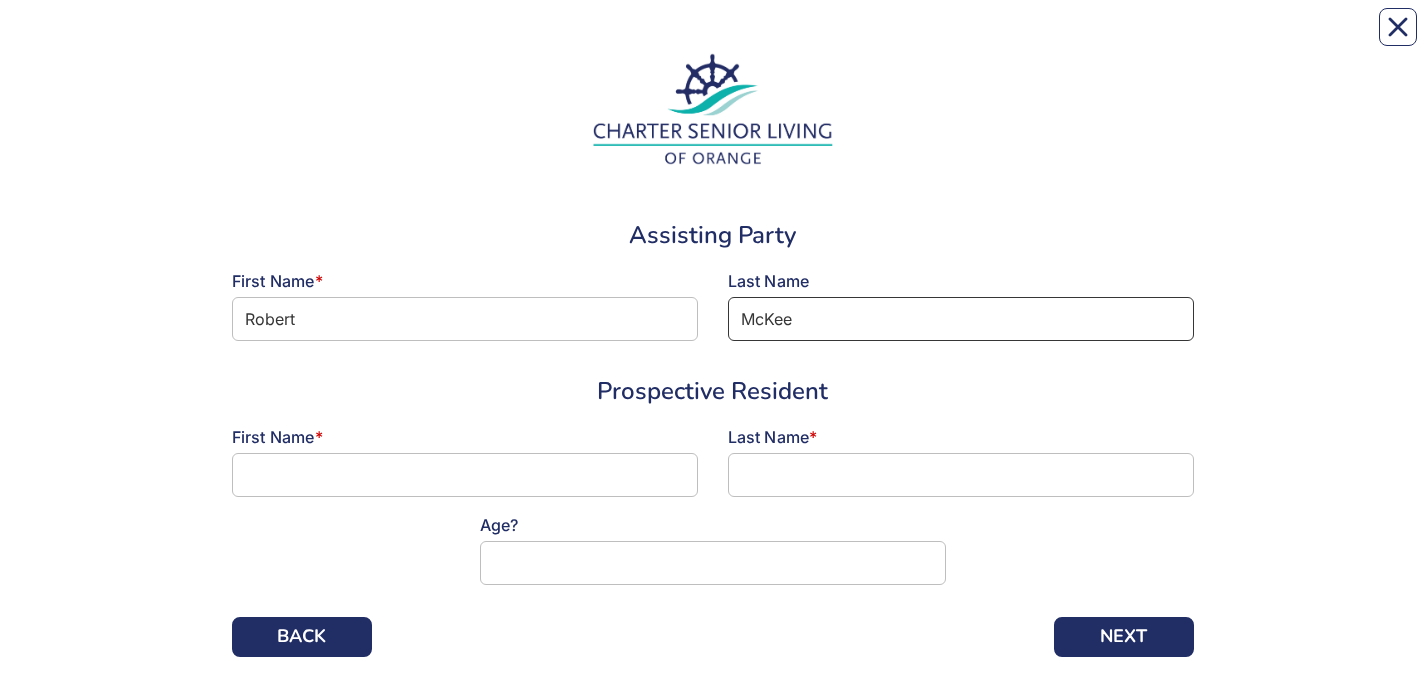 type on "McKee" 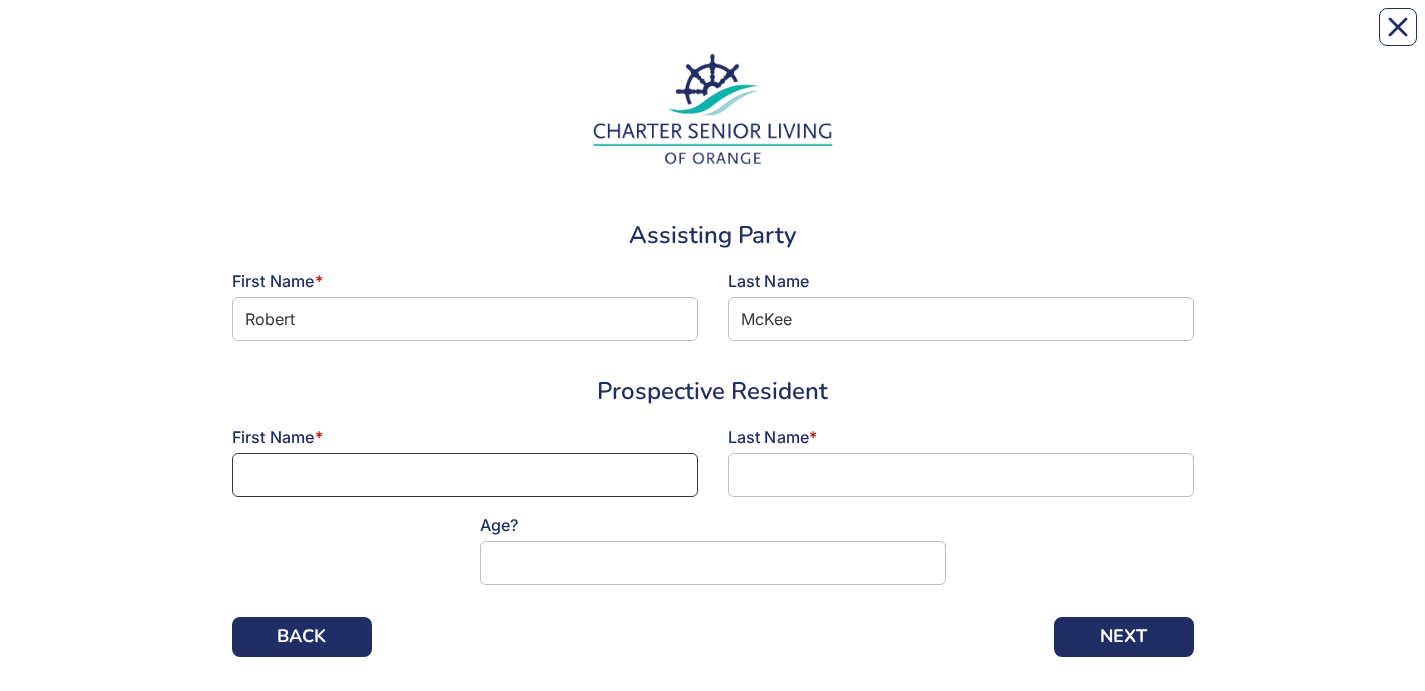 click at bounding box center [465, 475] 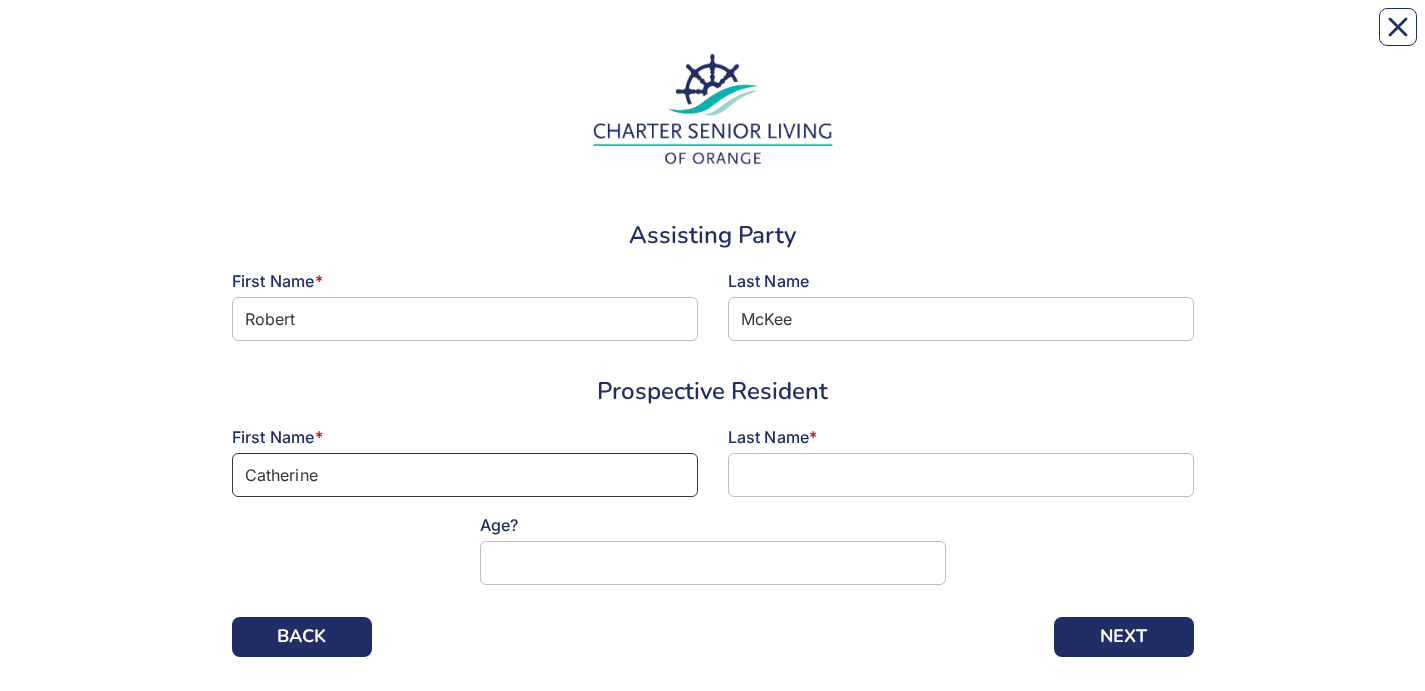 type on "Catherine" 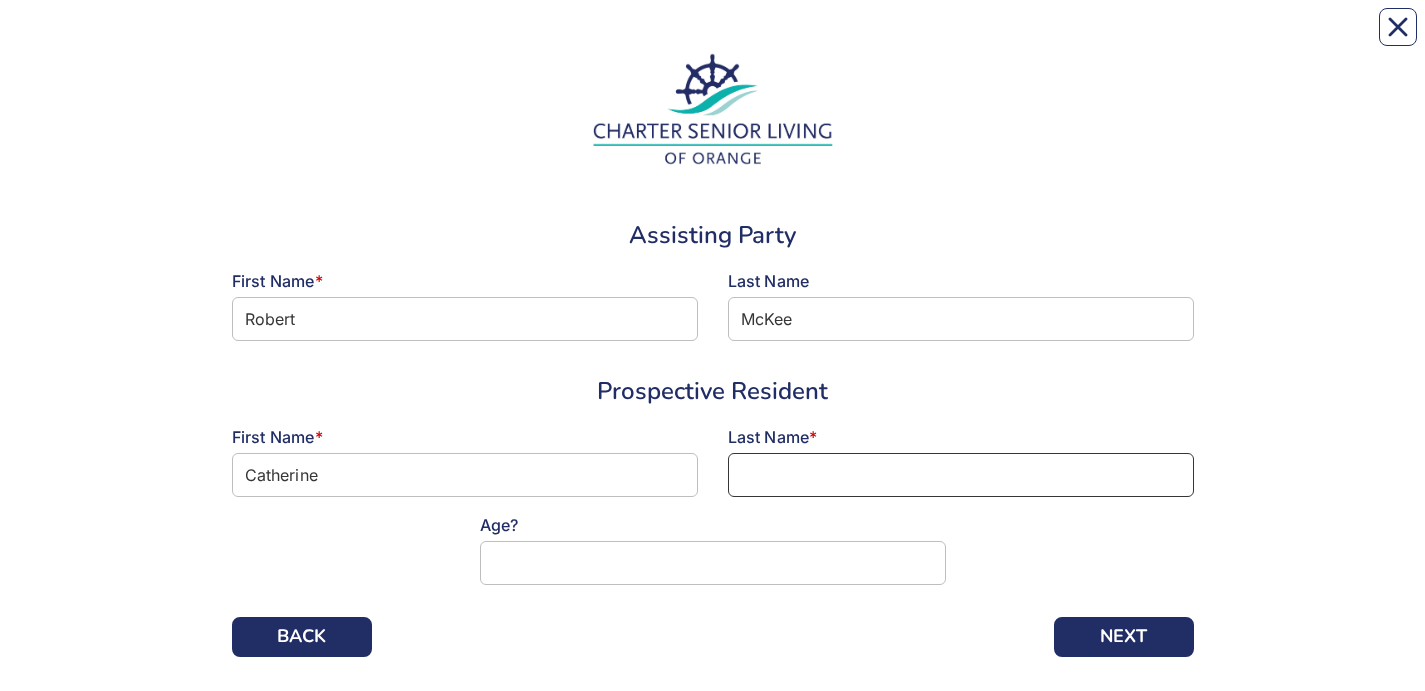 click at bounding box center [961, 475] 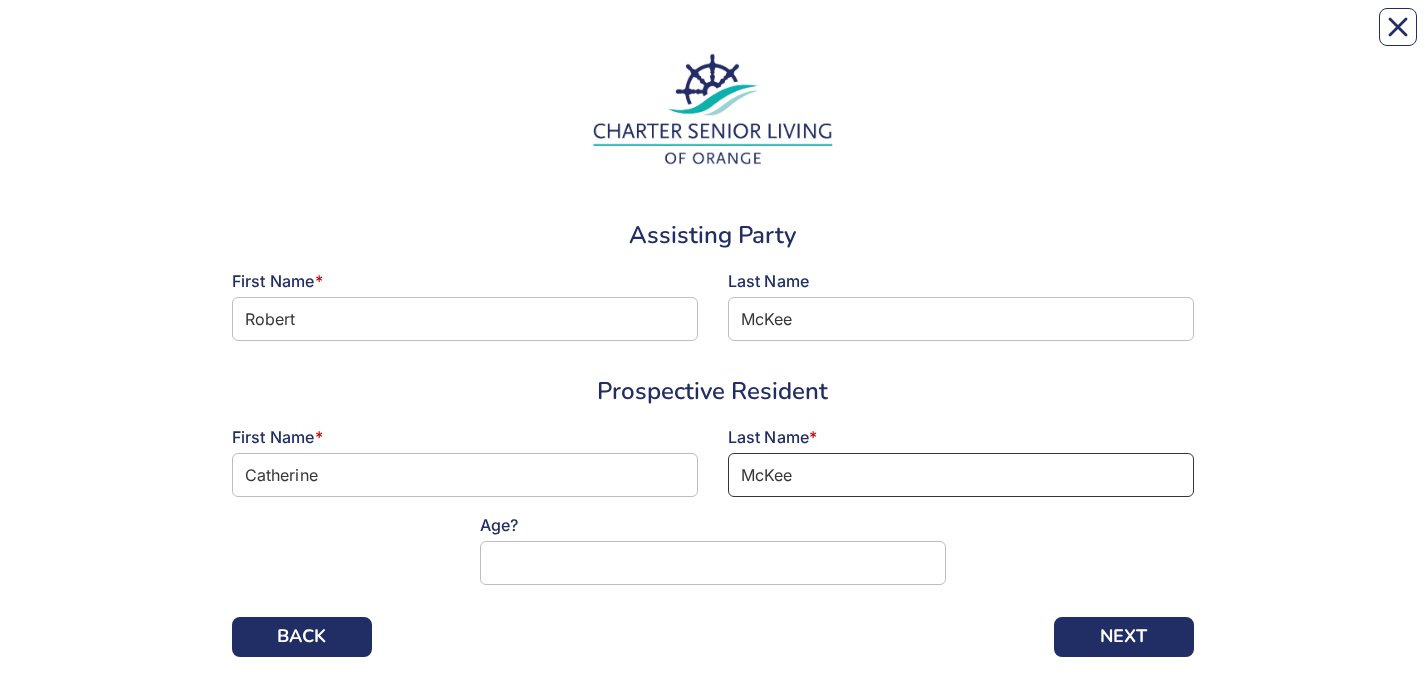 type on "McKee" 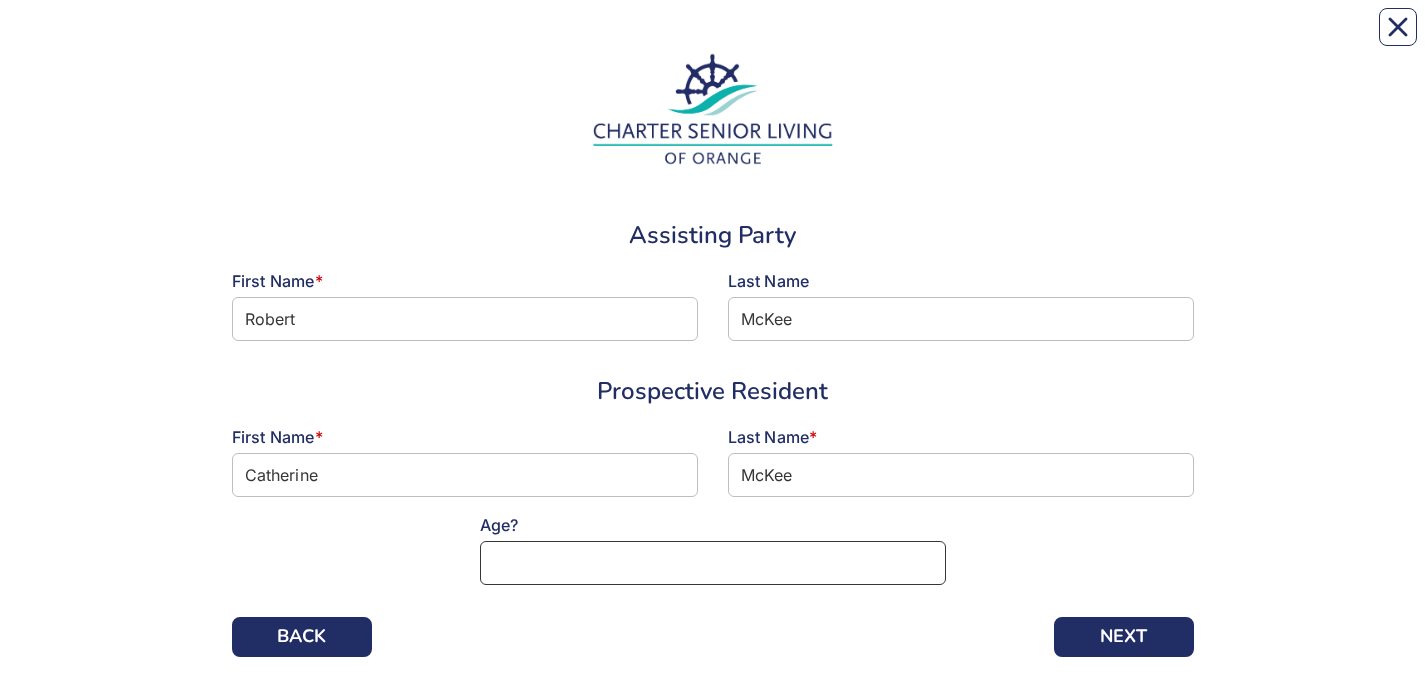 click at bounding box center [713, 563] 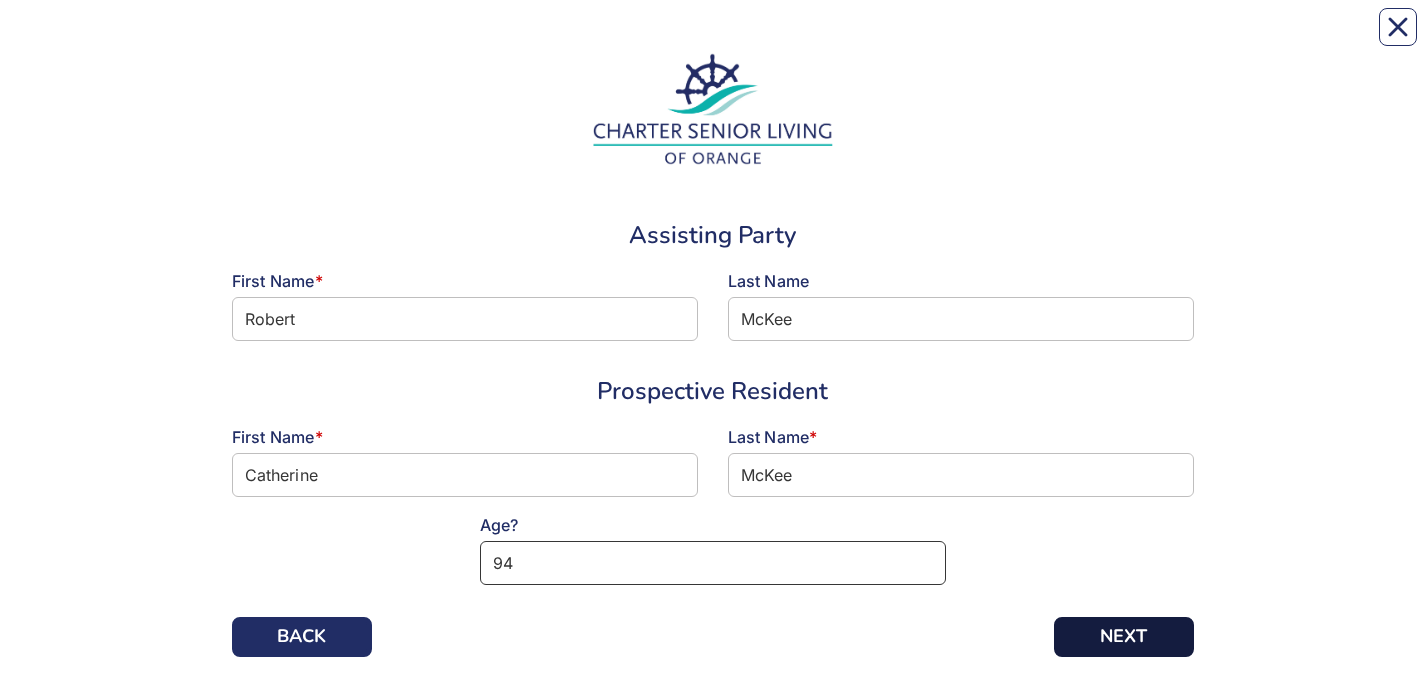 type on "94" 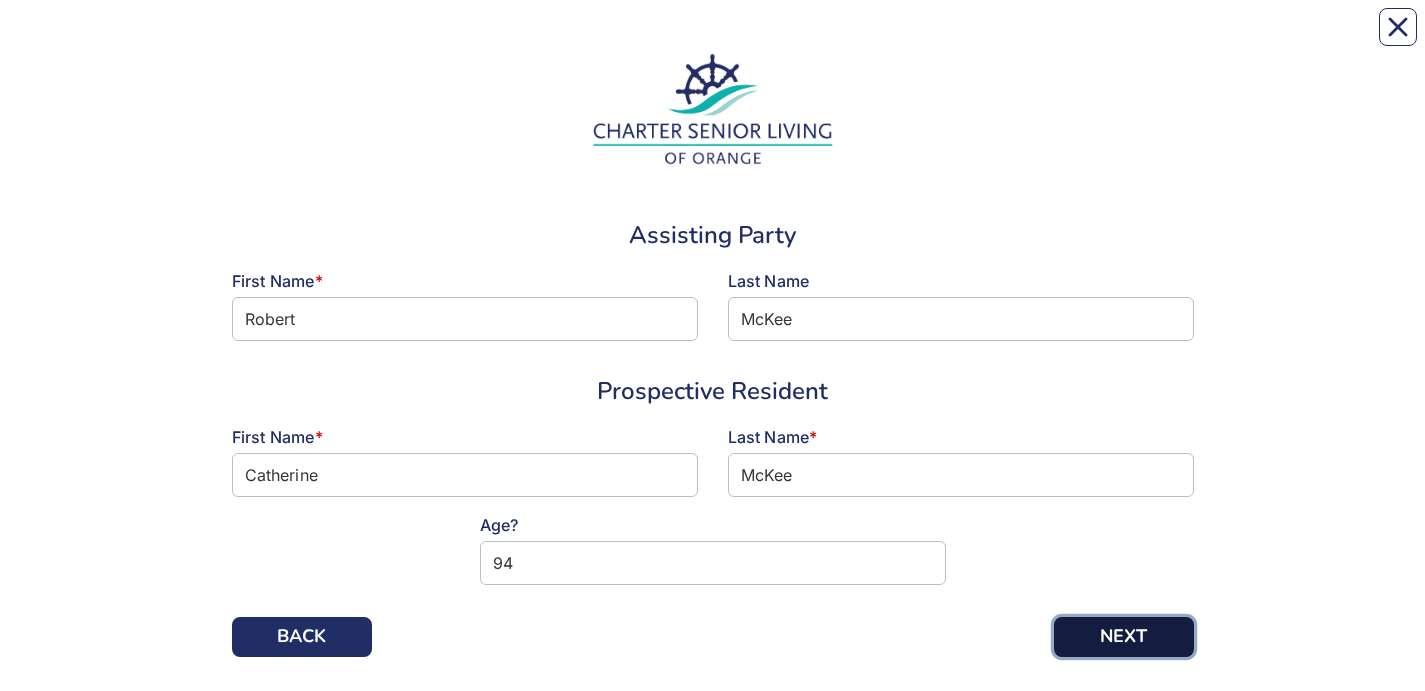 click on "NEXT" at bounding box center [1124, 637] 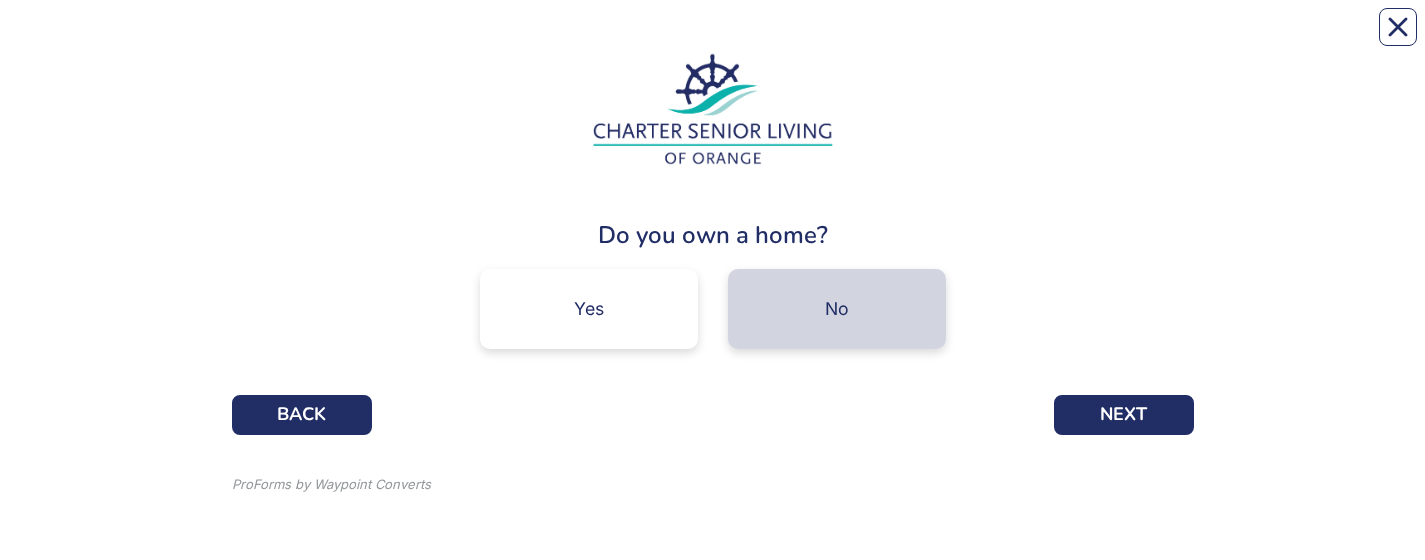 click on "No" at bounding box center [837, 309] 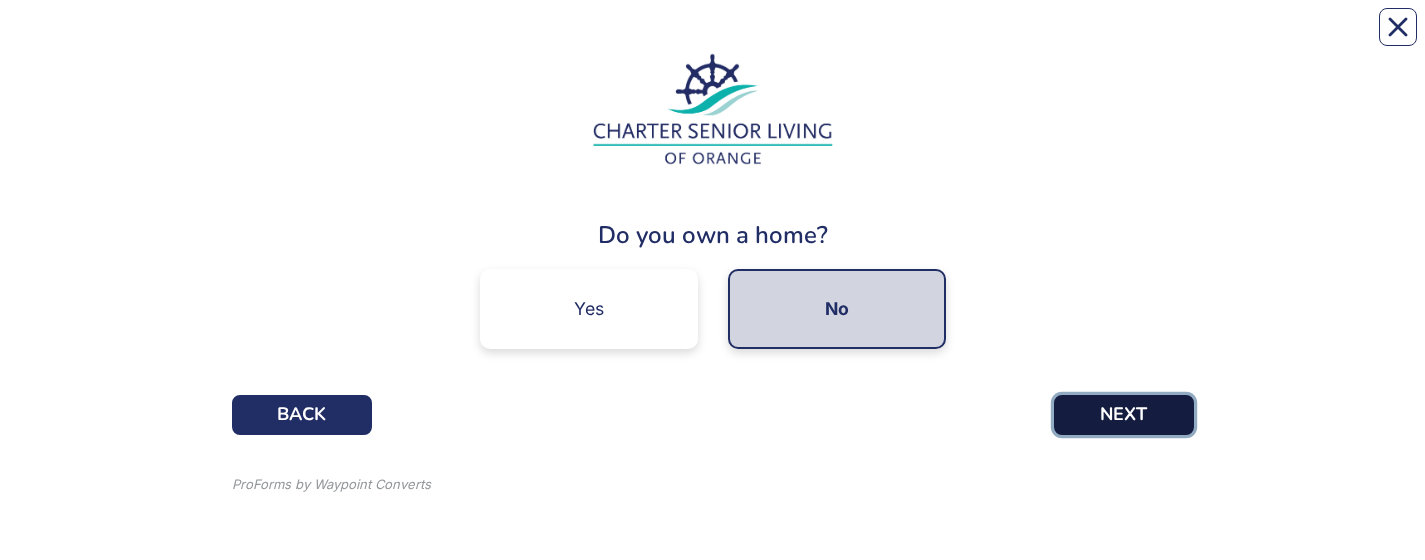 click on "NEXT" at bounding box center (1124, 415) 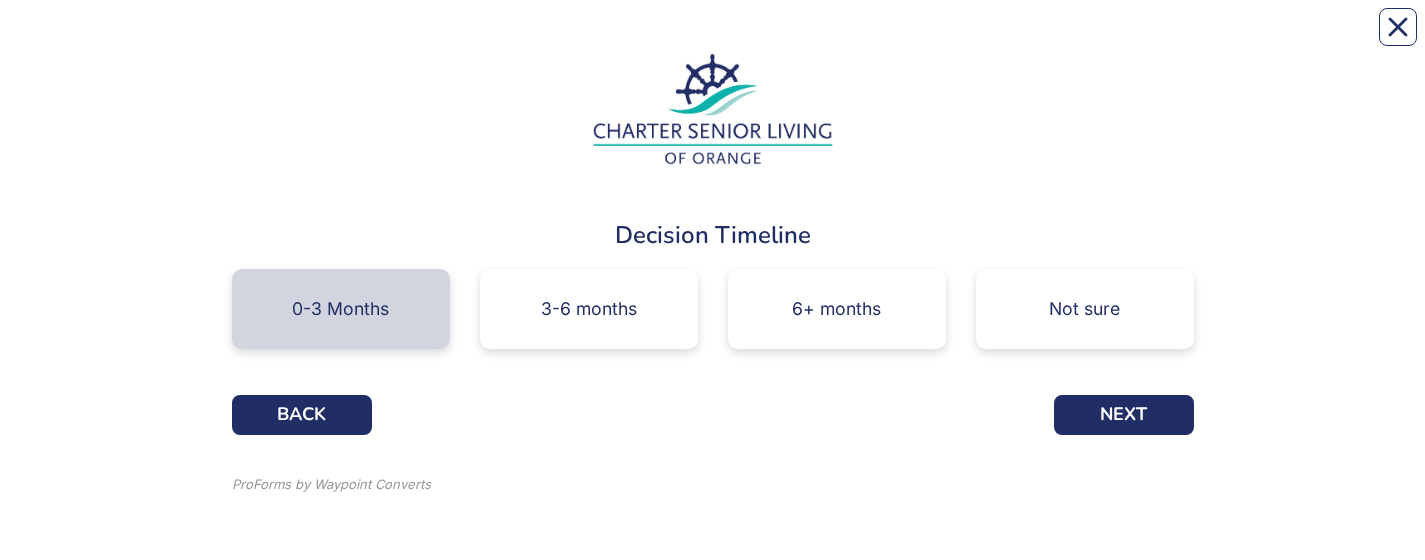 click on "0-3 Months" at bounding box center [340, 309] 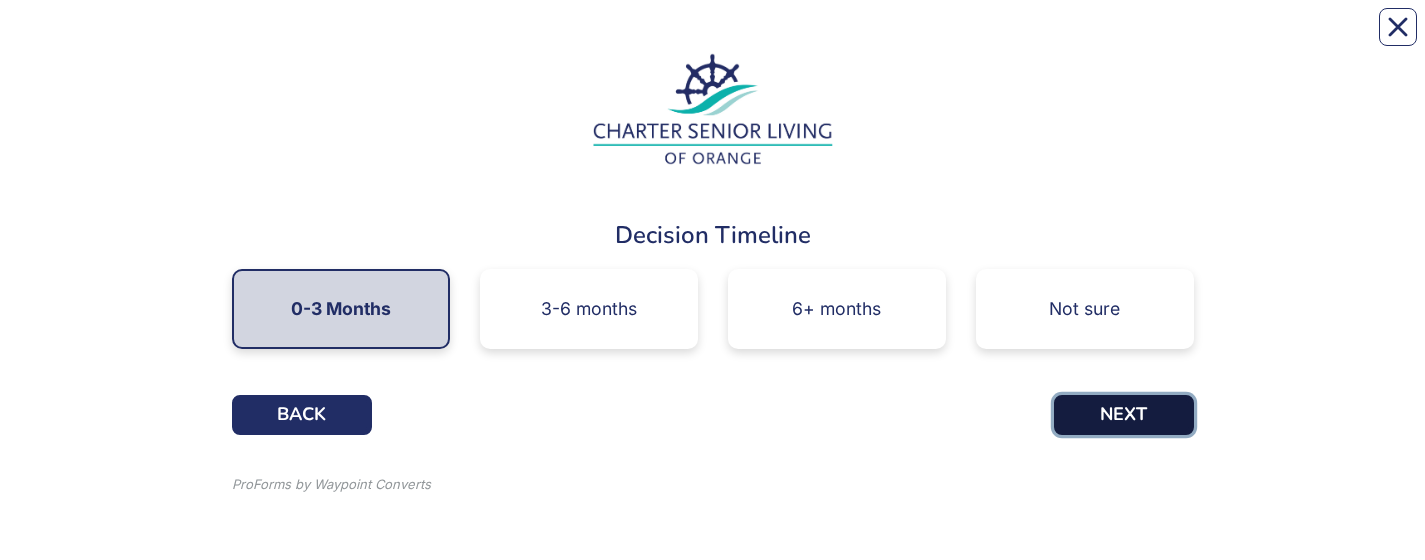 click on "NEXT" at bounding box center [1124, 415] 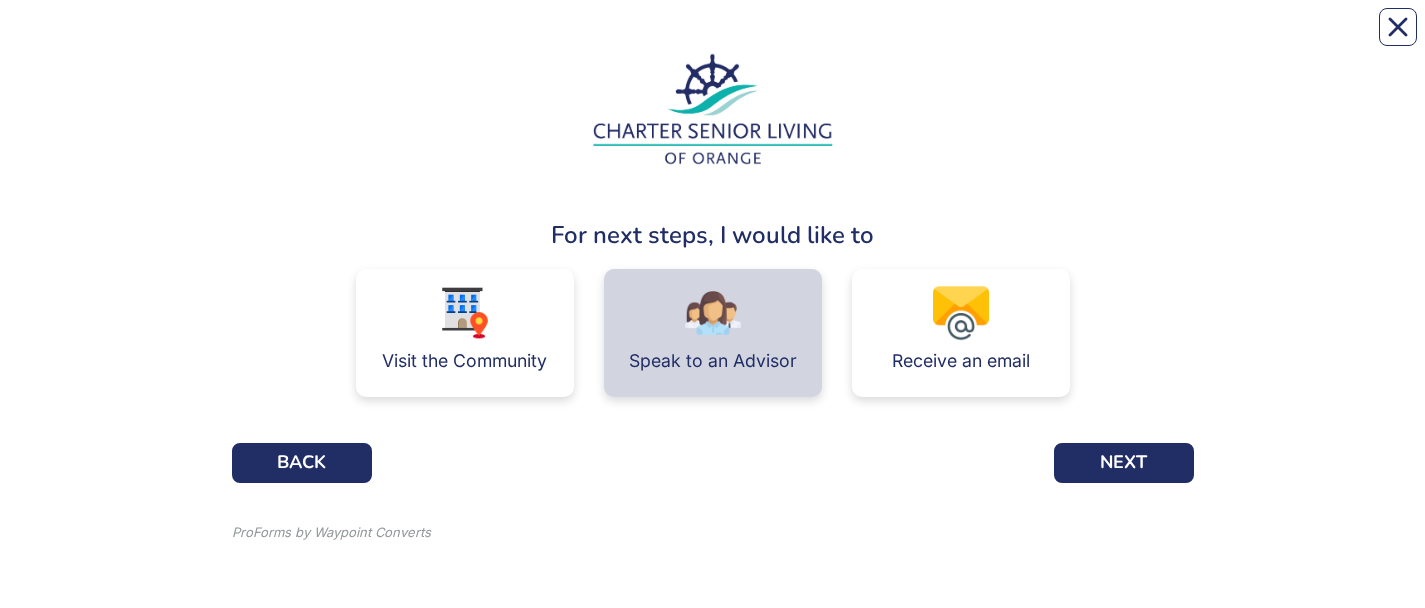 click on "Speak to an Advisor" at bounding box center (713, 333) 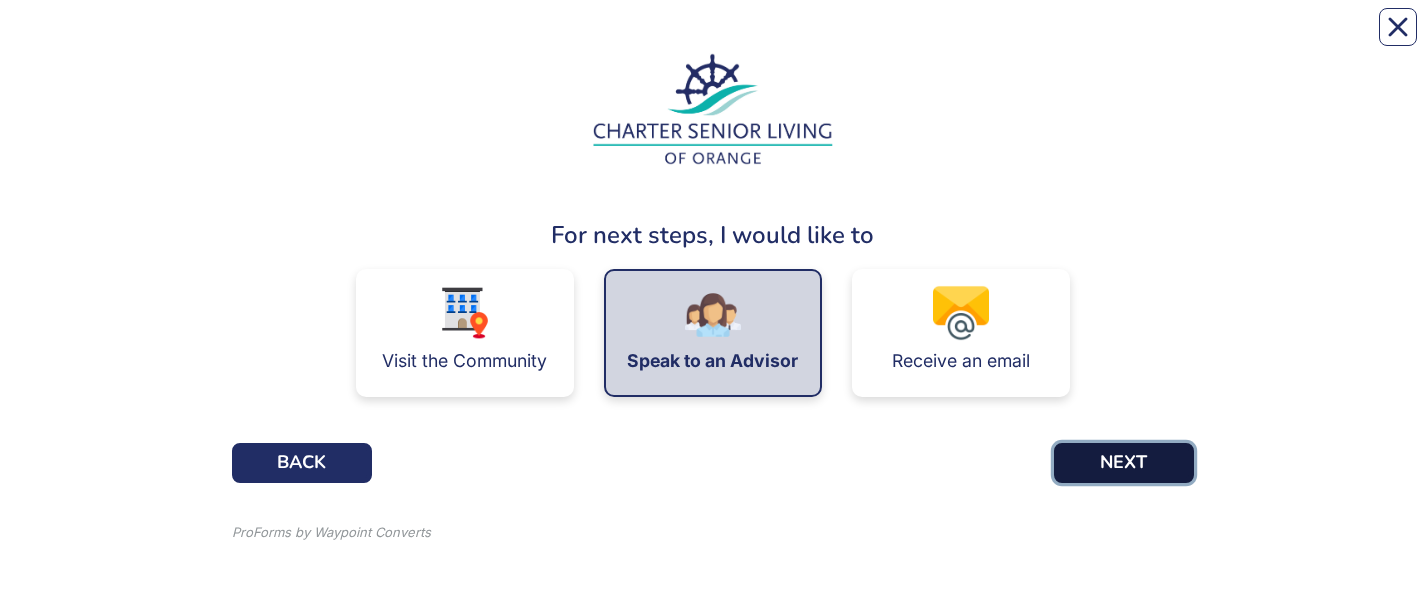 click on "NEXT" at bounding box center (1124, 463) 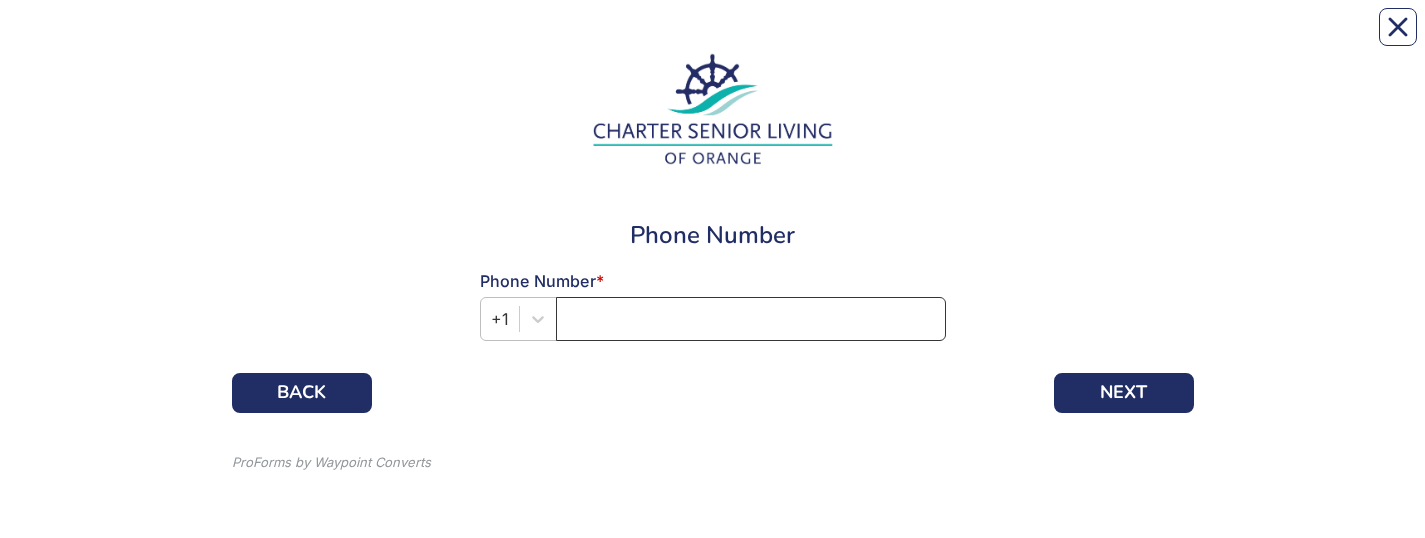 click at bounding box center [751, 319] 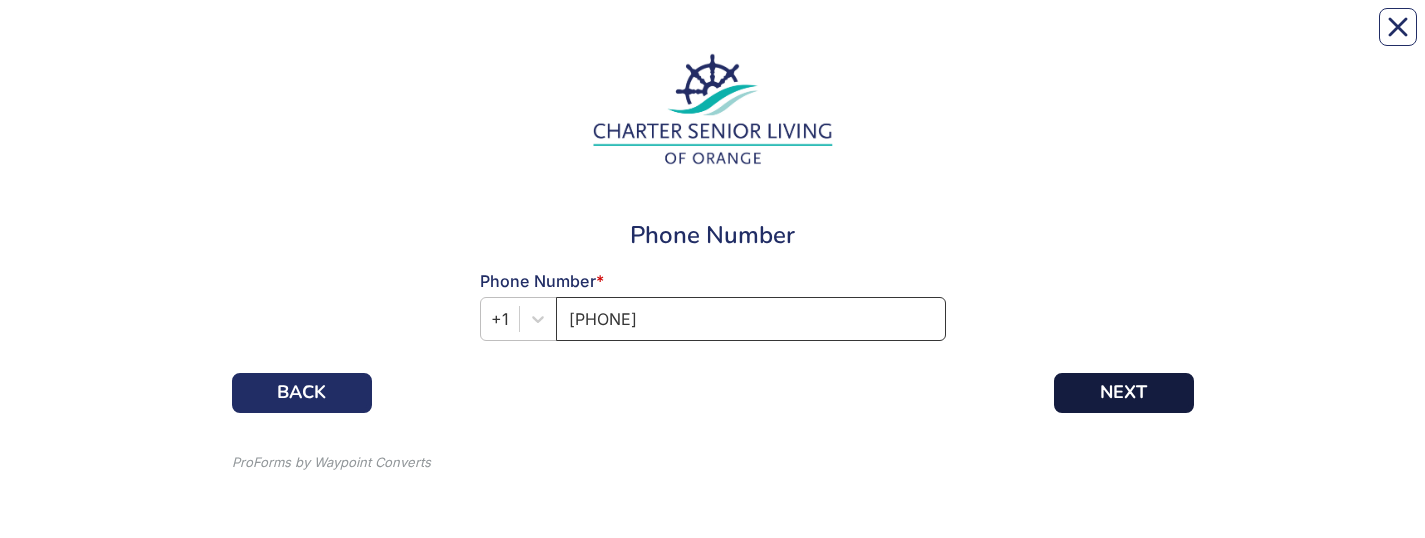 type on "[PHONE]" 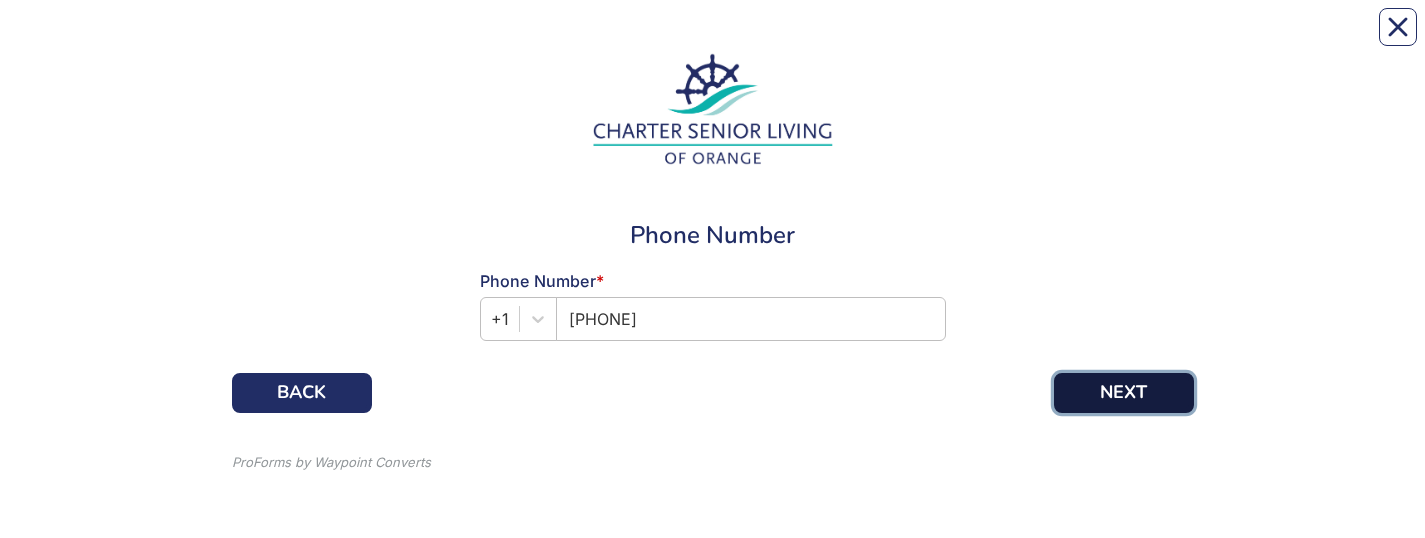 click on "NEXT" at bounding box center [1124, 393] 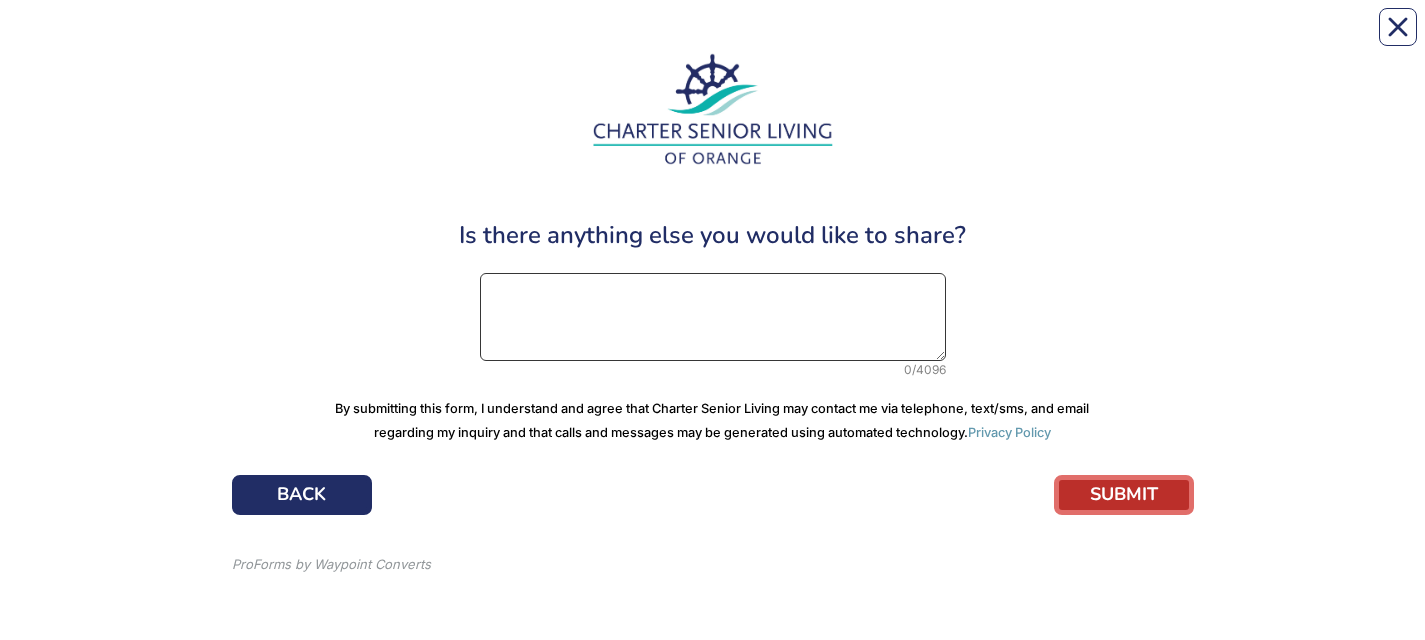 click at bounding box center [713, 317] 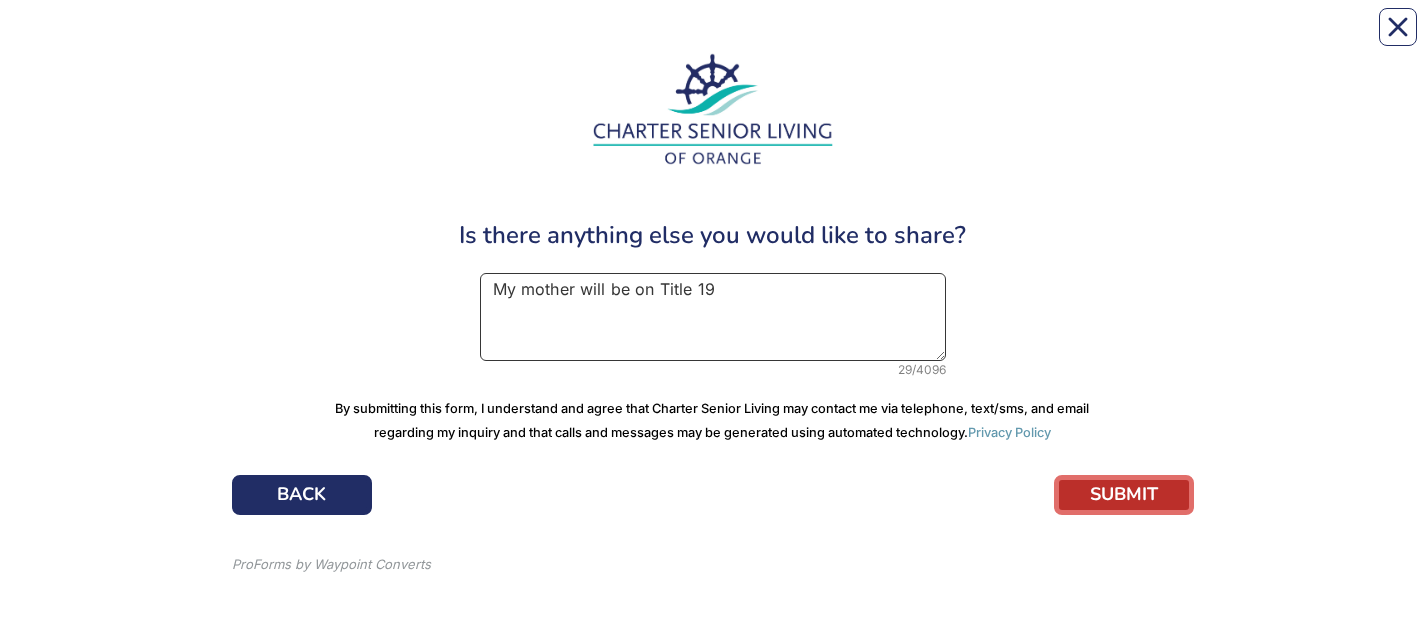 click on "My mother will be on Title 19" at bounding box center (713, 317) 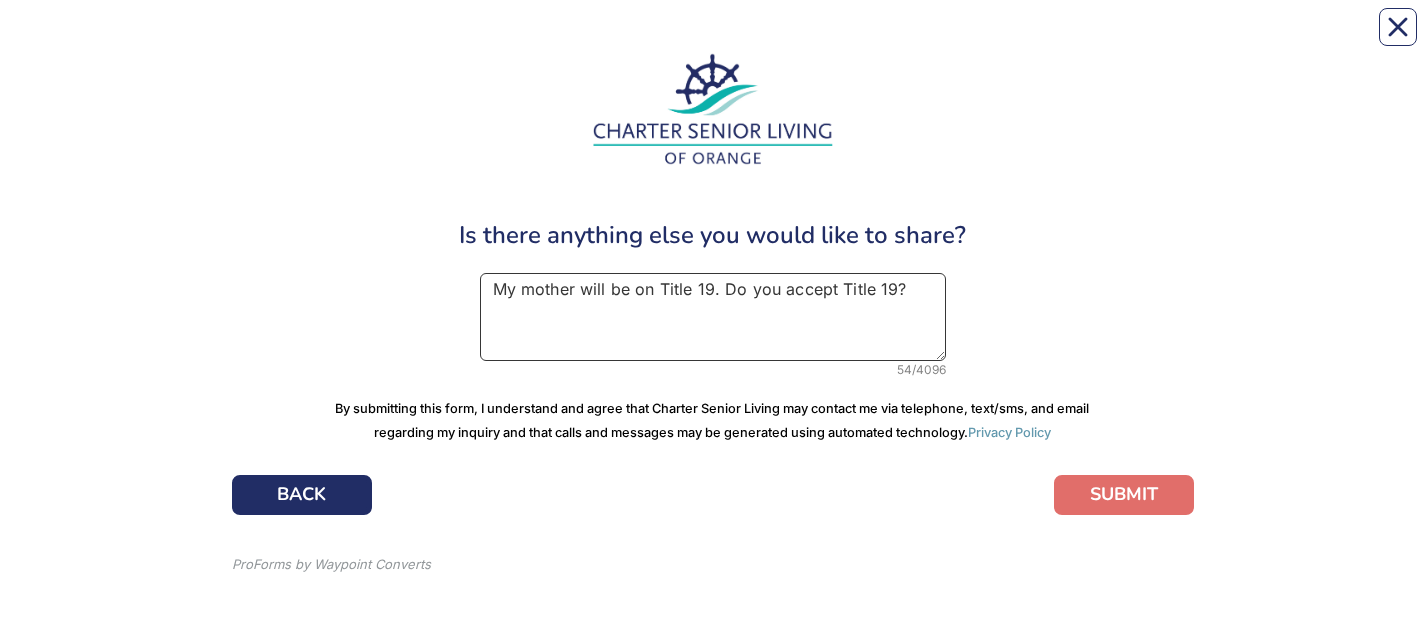 type on "My mother will be on Title 19. Do you accept Title 19?" 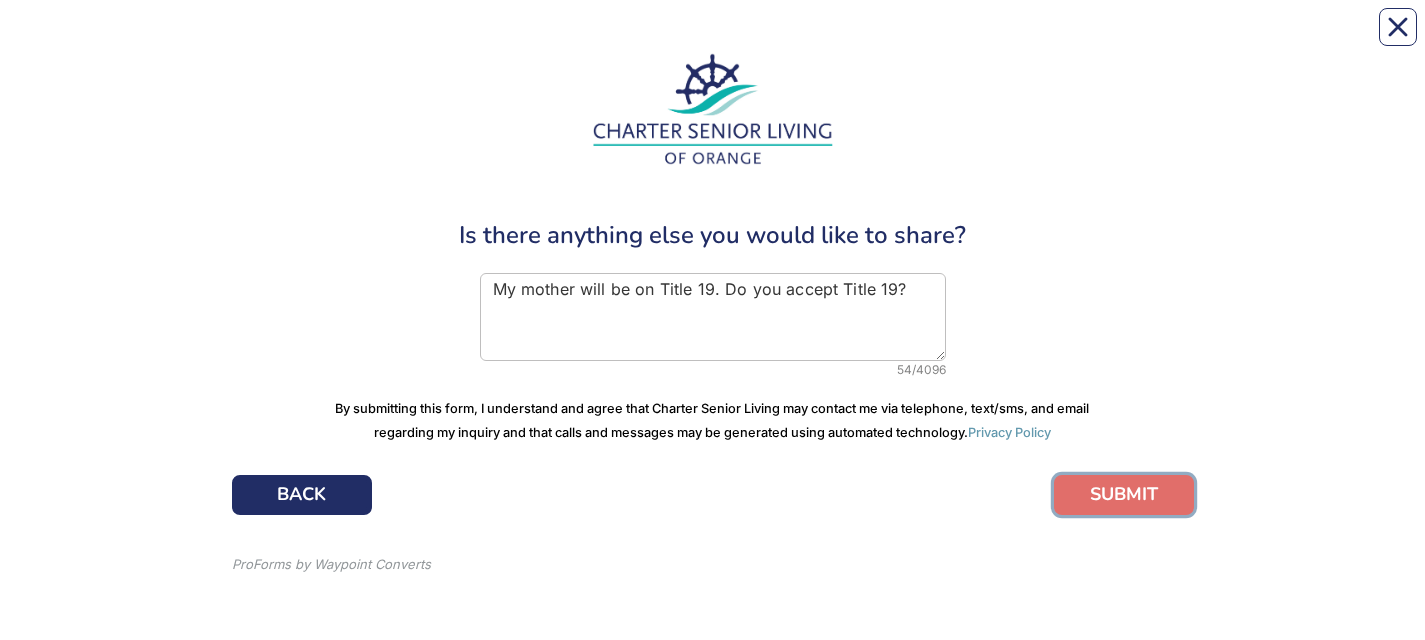 click on "SUBMIT" at bounding box center (1124, 495) 